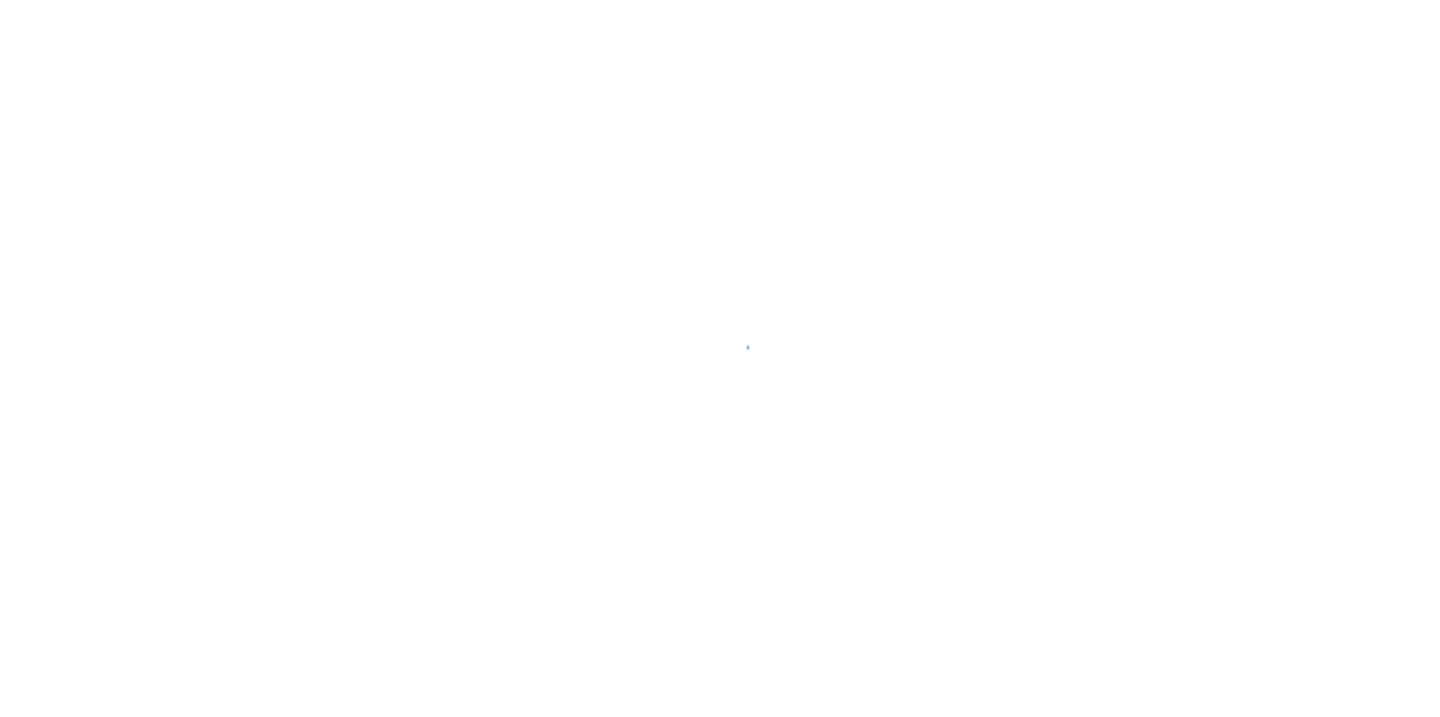 scroll, scrollTop: 0, scrollLeft: 0, axis: both 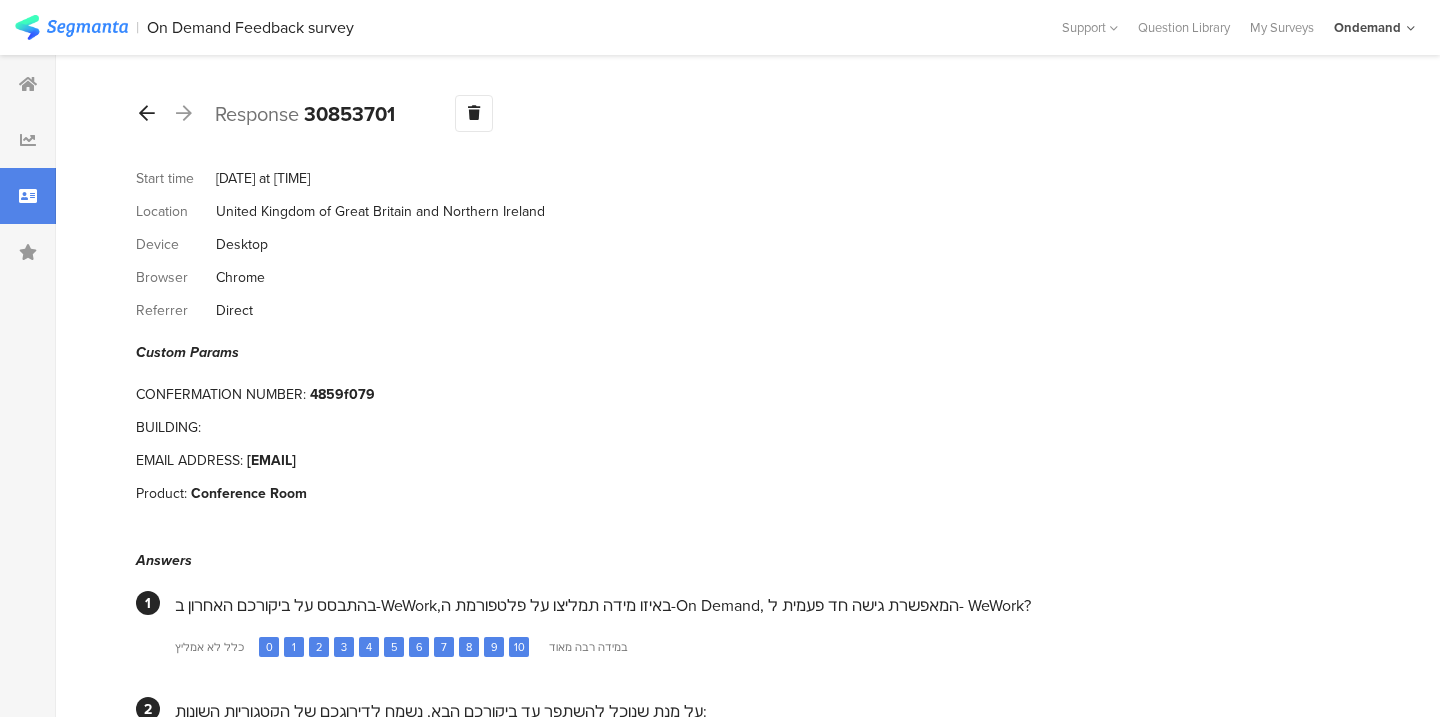click at bounding box center [147, 113] 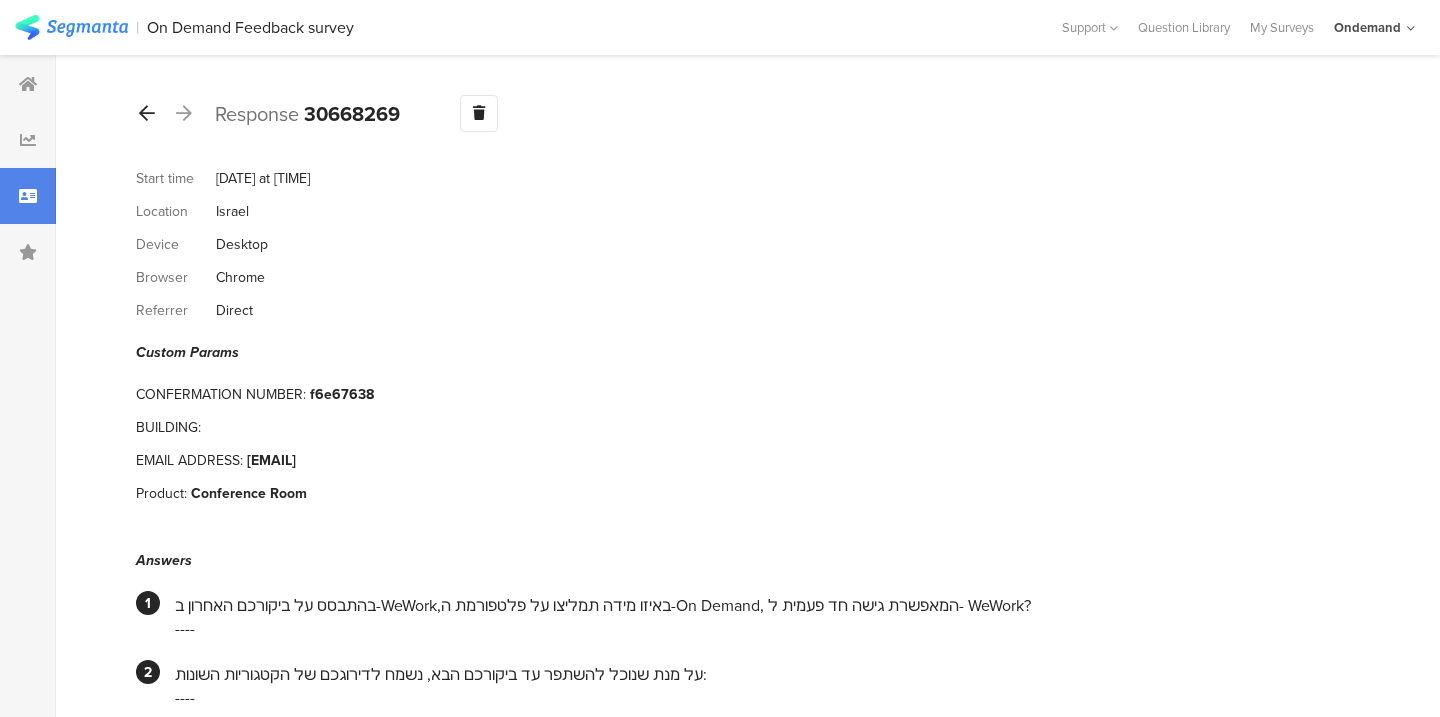 click at bounding box center (147, 113) 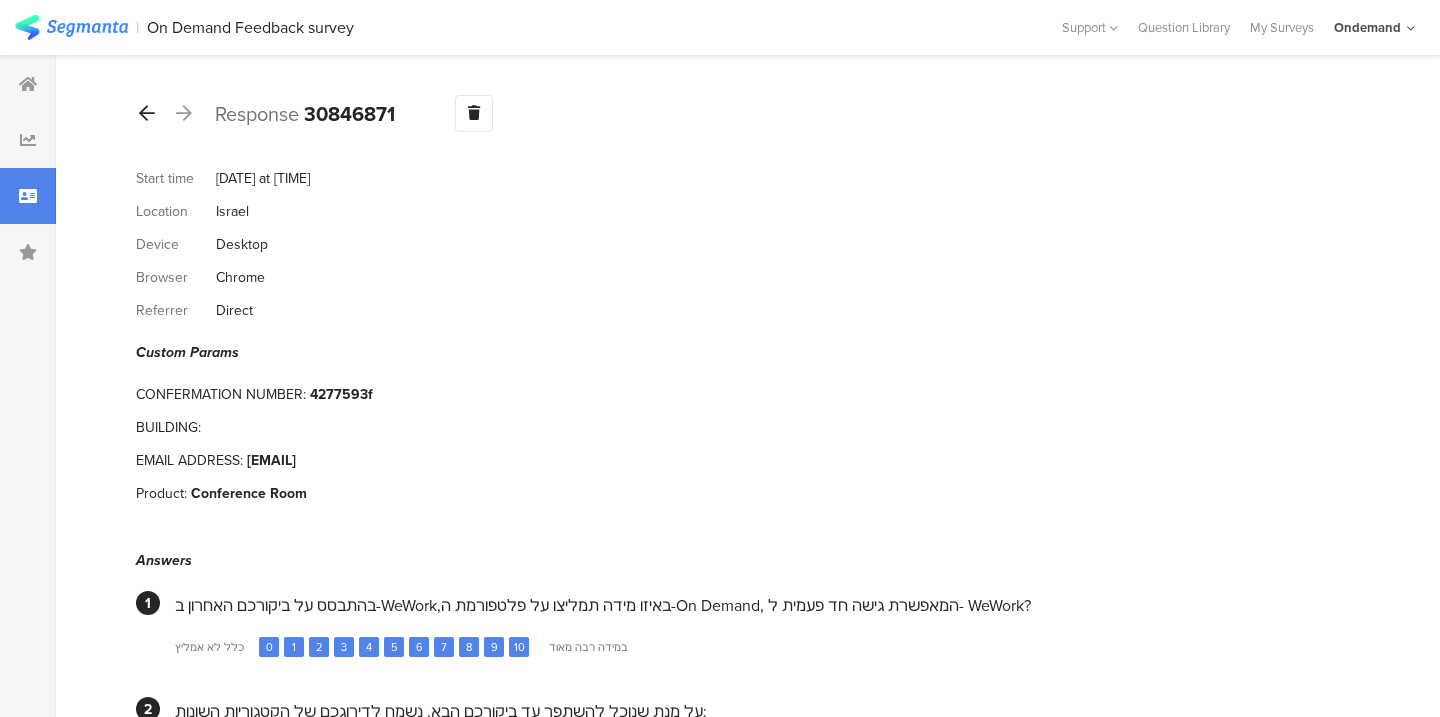 click at bounding box center [147, 113] 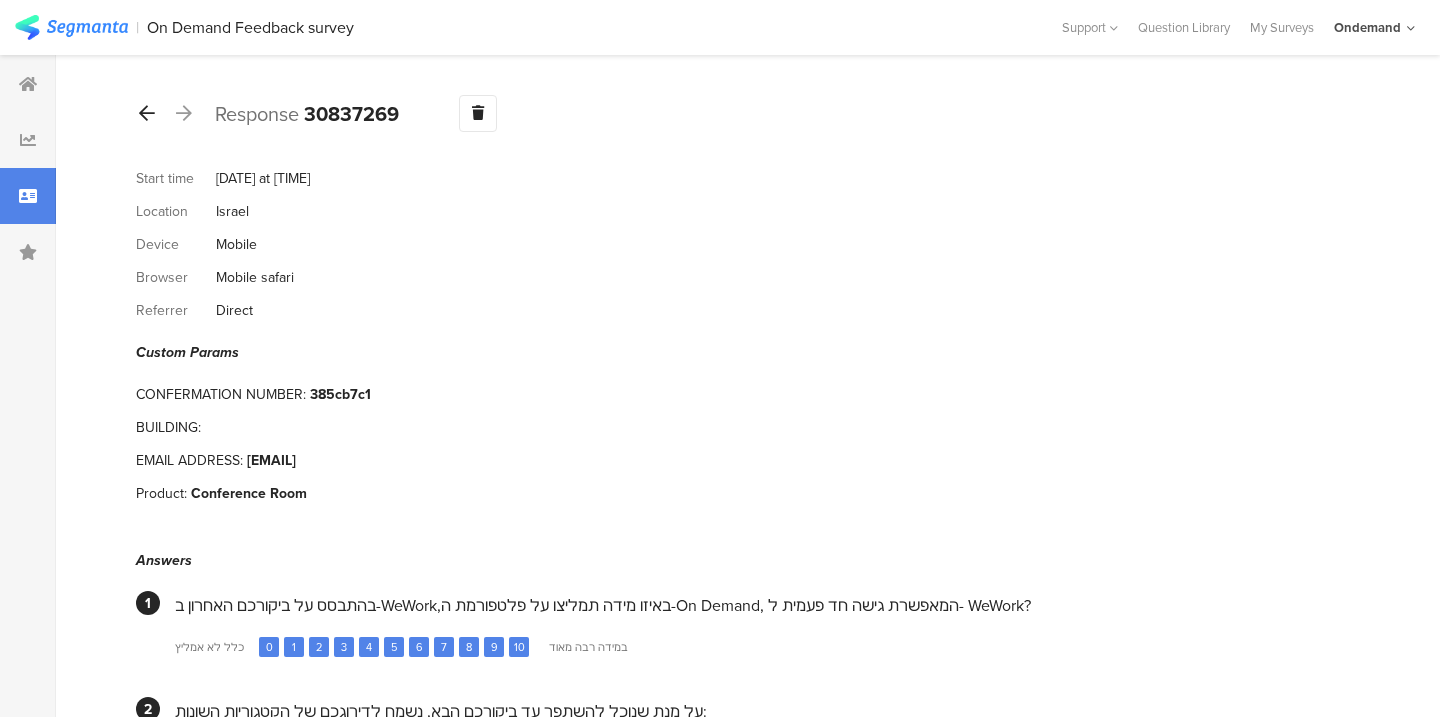 click at bounding box center (147, 113) 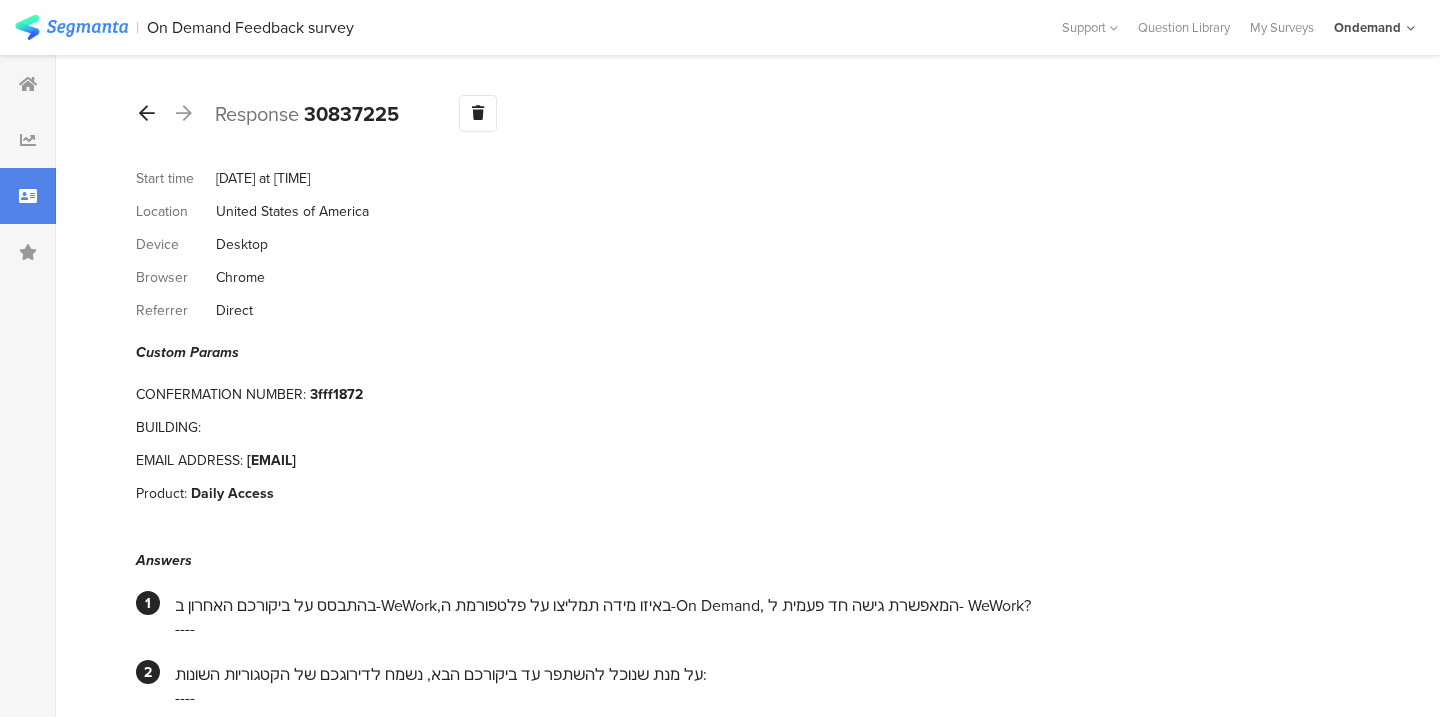 click at bounding box center [147, 113] 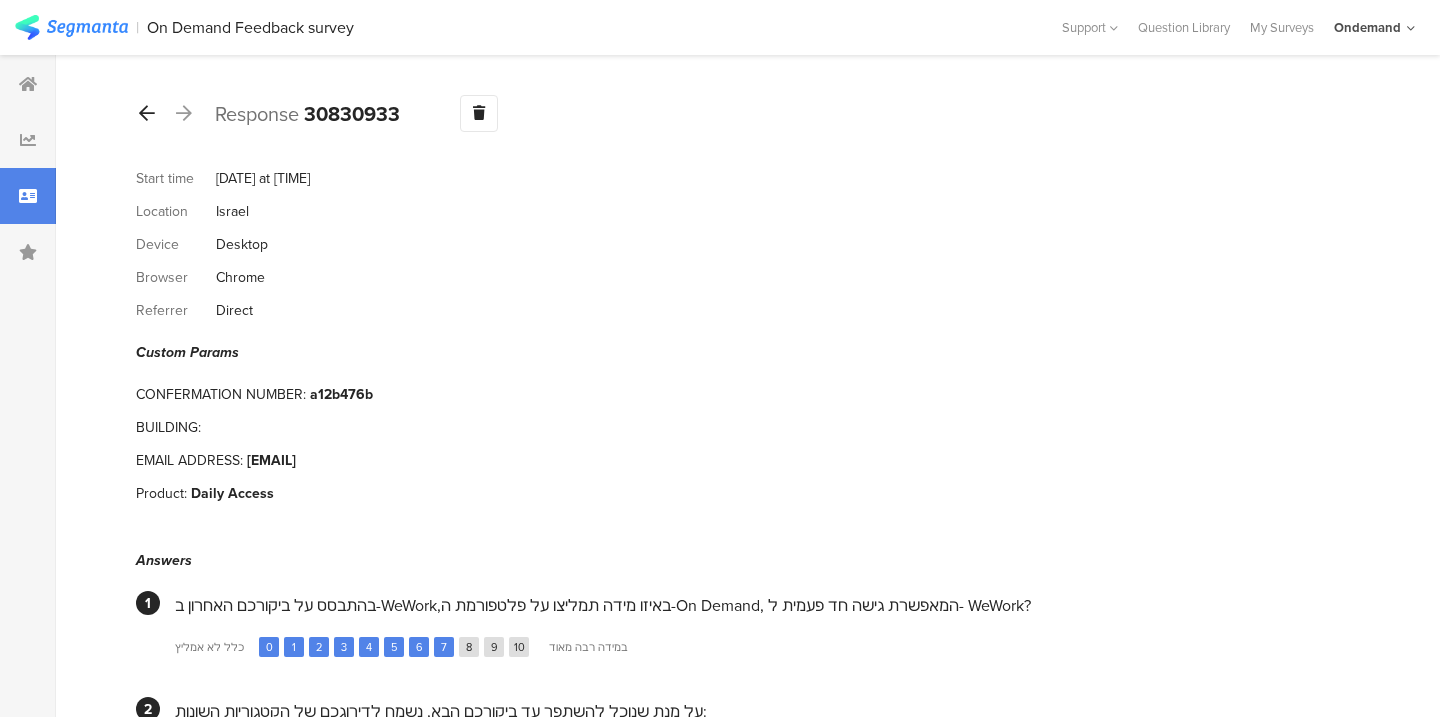 click at bounding box center [147, 113] 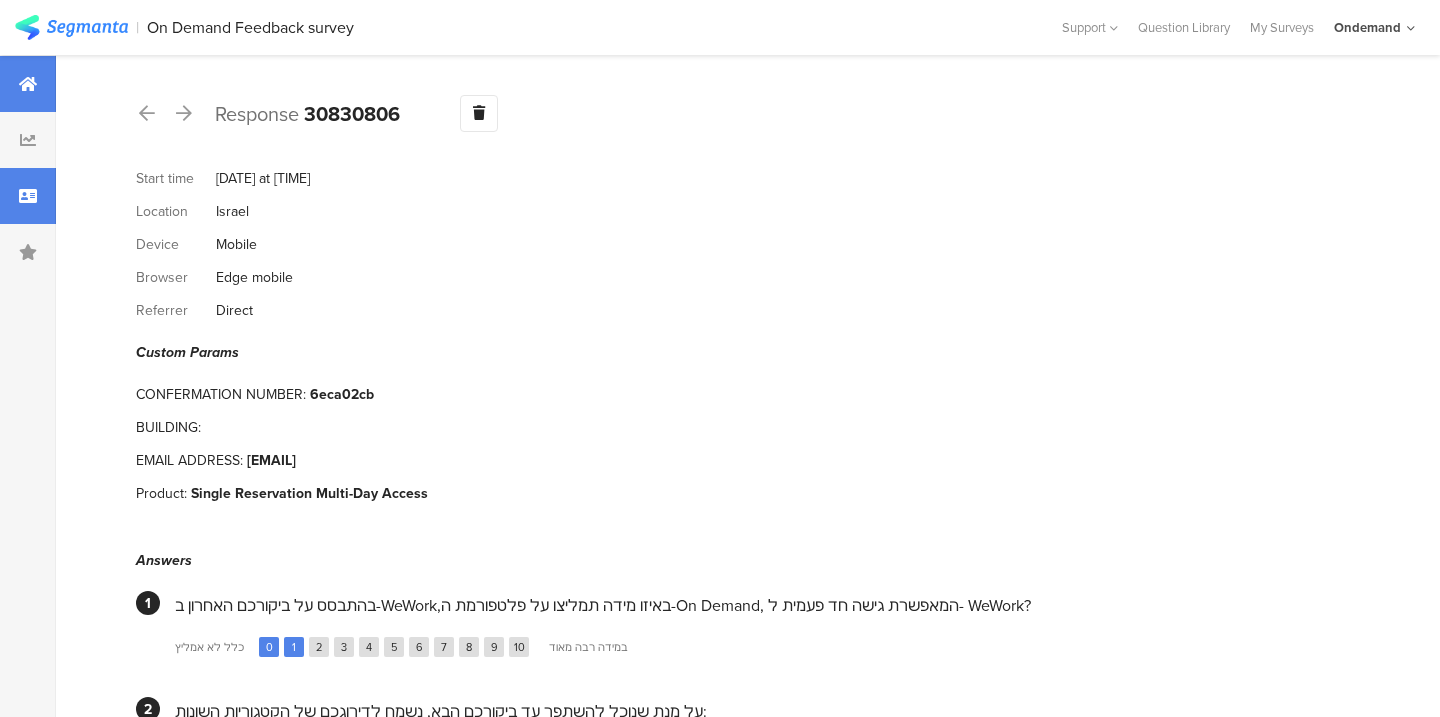 click at bounding box center [28, 84] 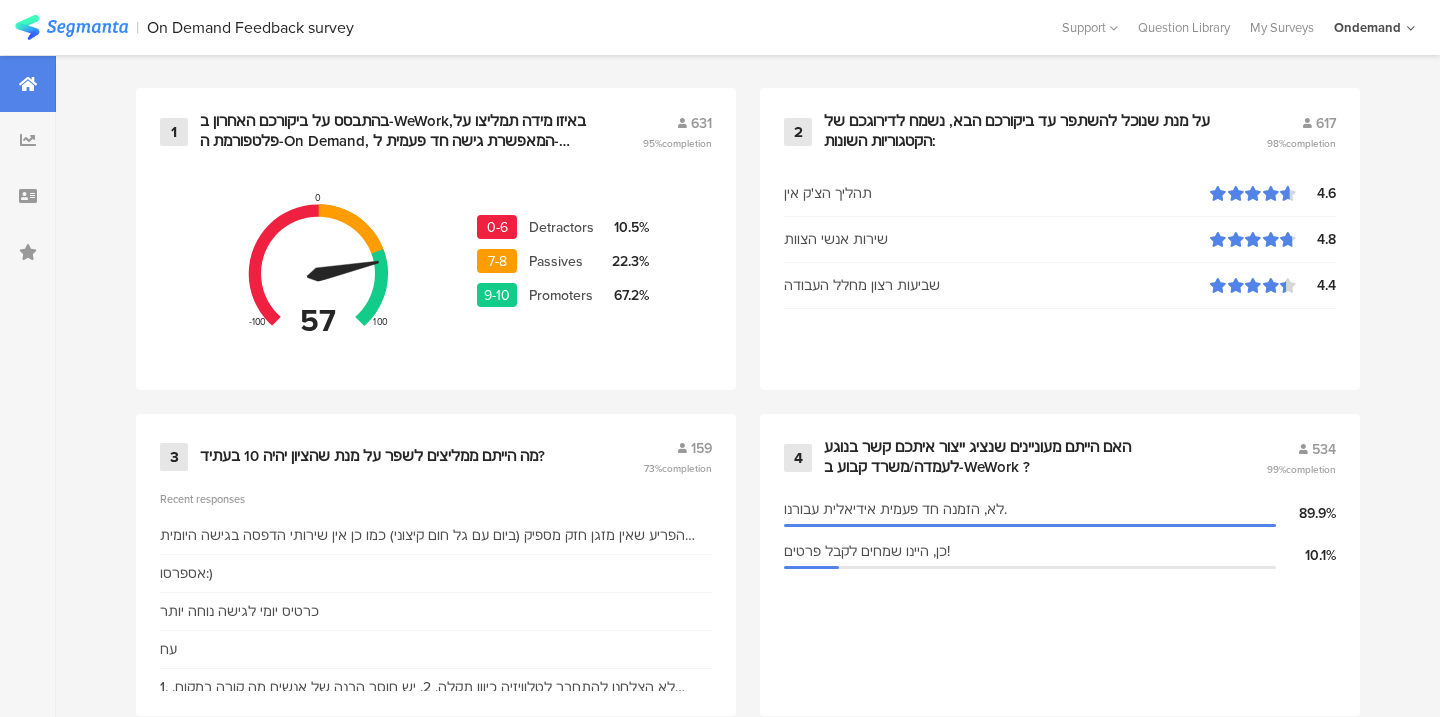 scroll, scrollTop: 0, scrollLeft: 0, axis: both 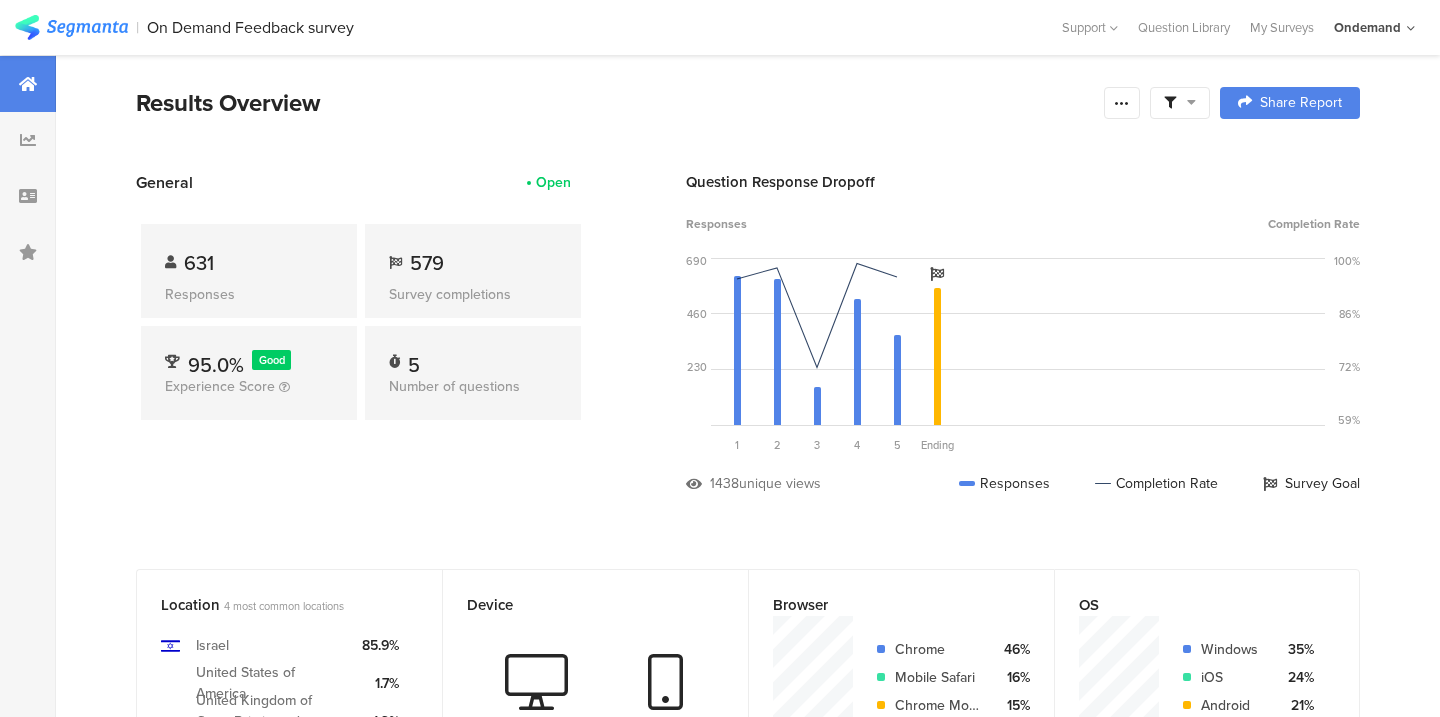click at bounding box center (1191, 102) 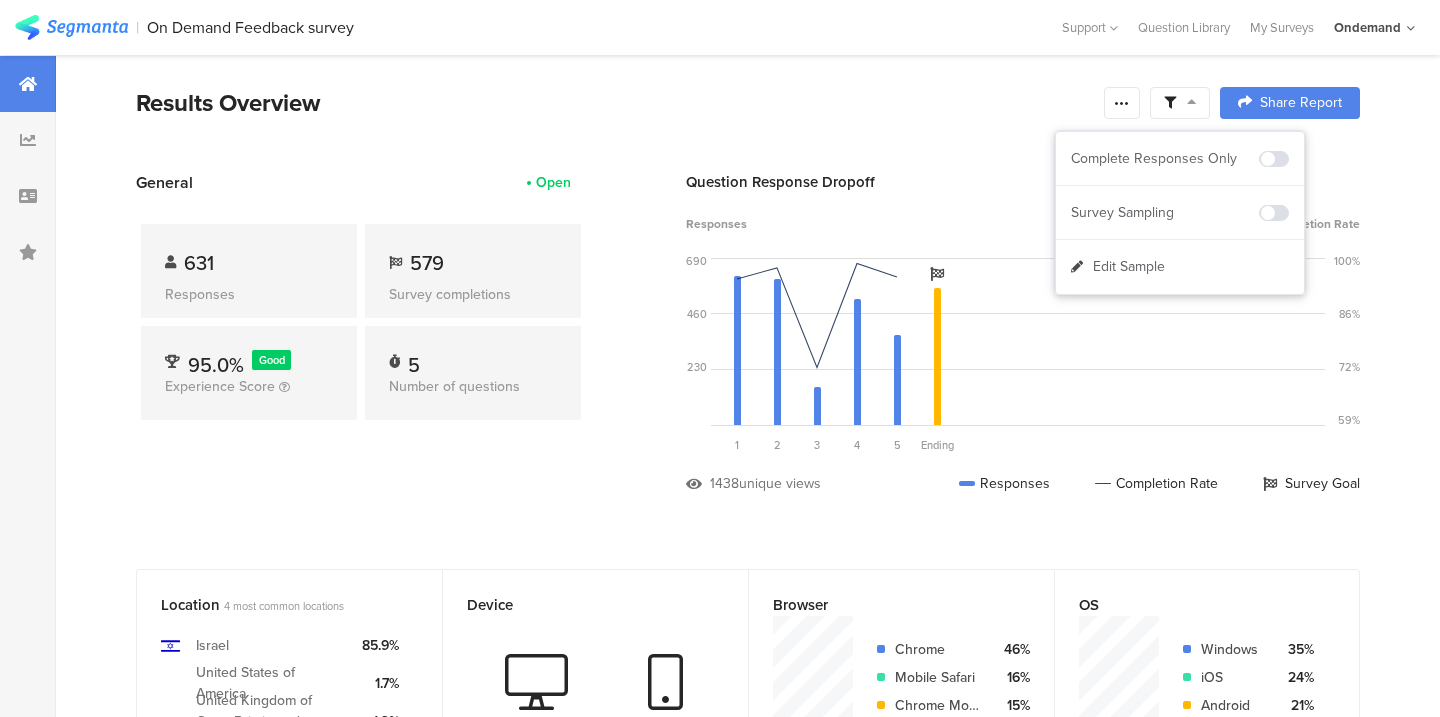 click on "Results Overview" at bounding box center [615, 103] 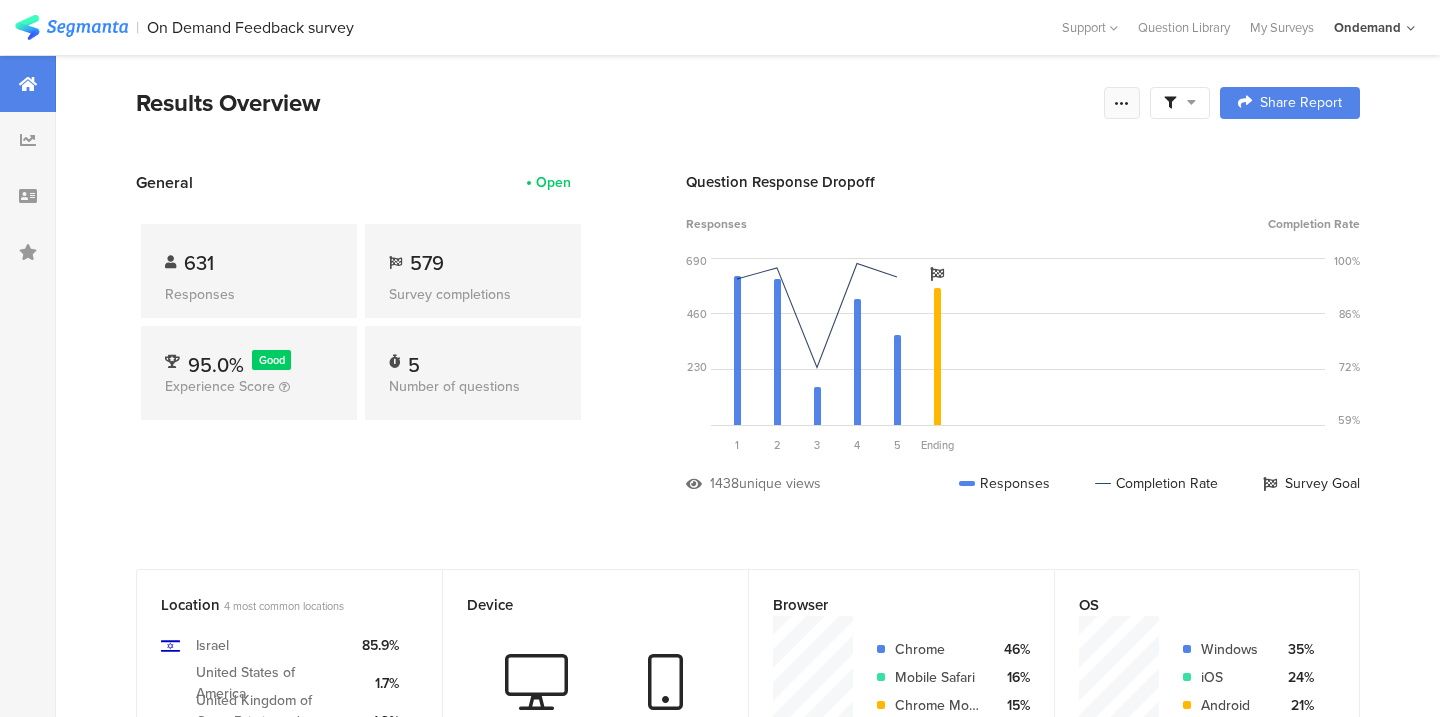 click at bounding box center (1122, 103) 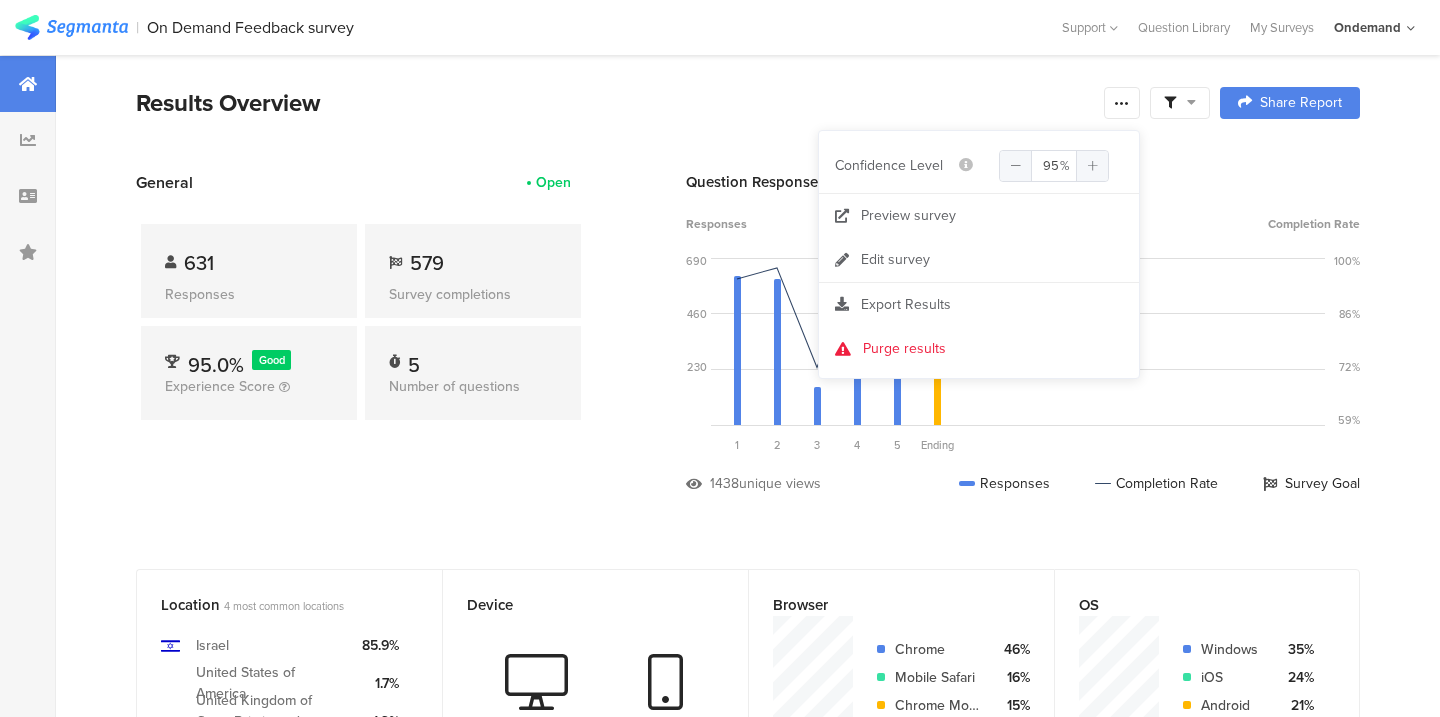 click on "Results Overview" at bounding box center (615, 103) 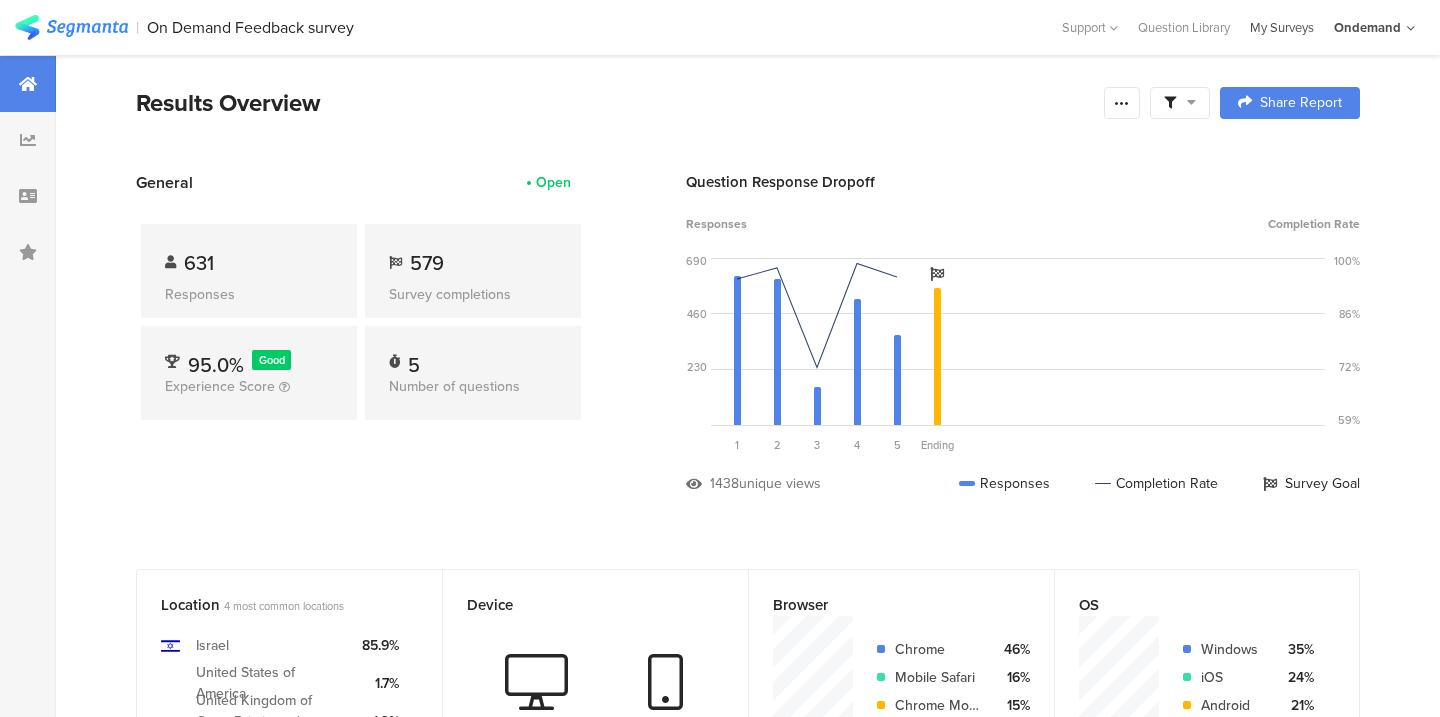 click on "My Surveys" at bounding box center (1282, 27) 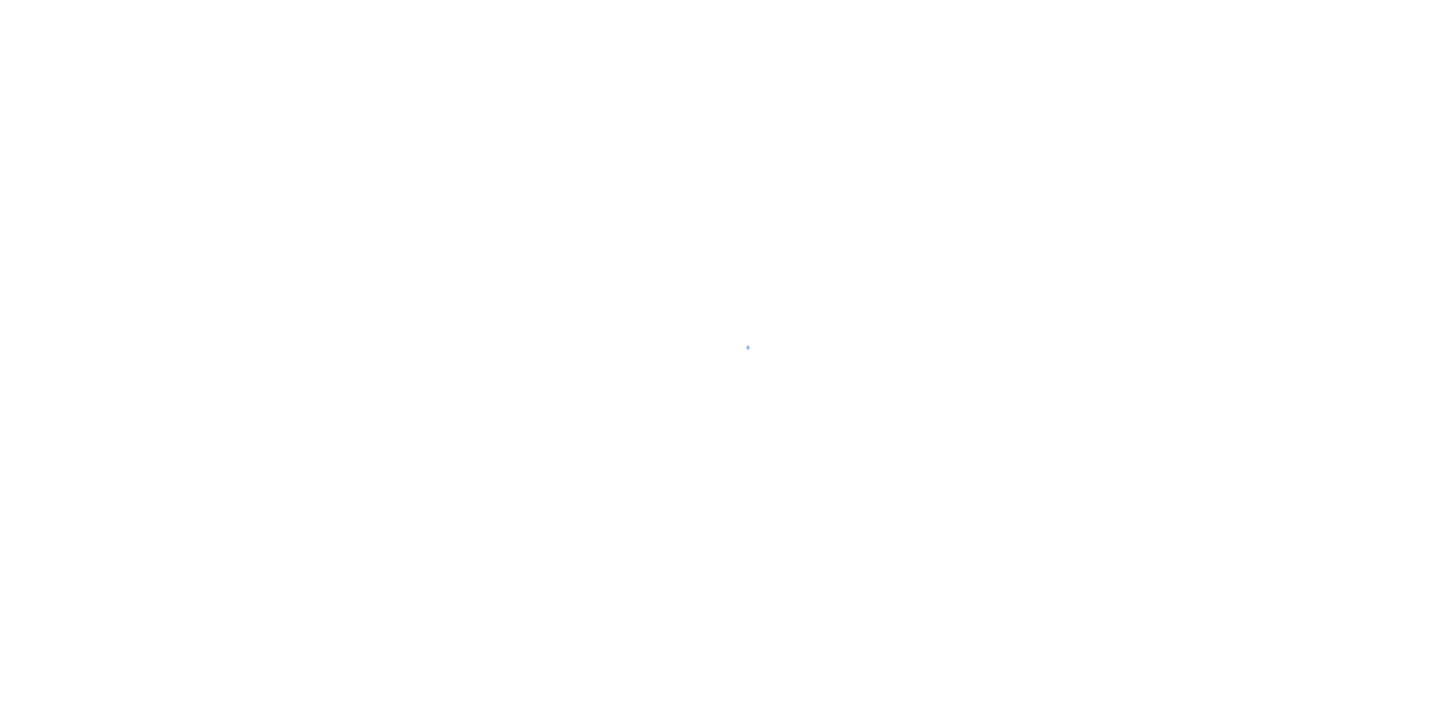 scroll, scrollTop: 0, scrollLeft: 0, axis: both 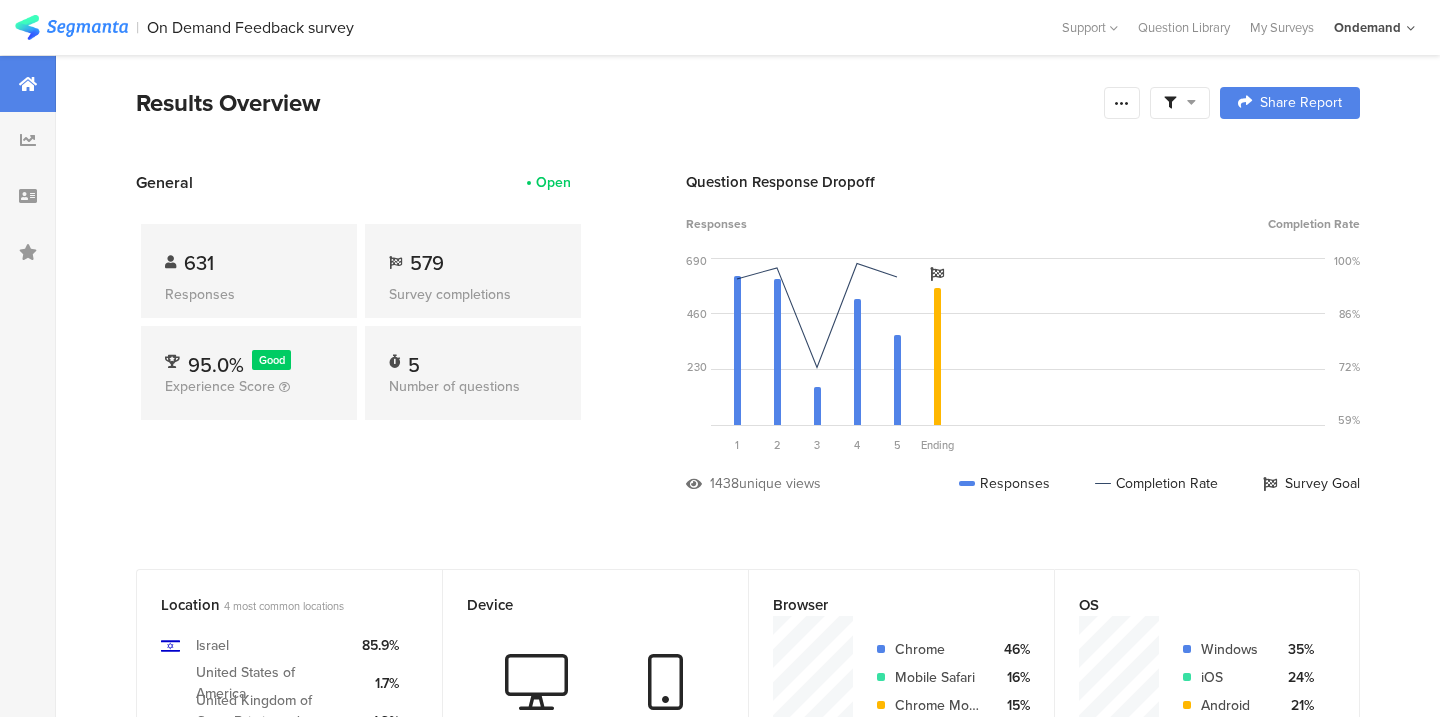 click on "Results Overview   Confidence Level       95   %     Preview survey     Edit survey   Export Results       Purge results
Complete Responses Only
Survey Sampling
Edit Sample
Share Report
Share     Cancel
Share Report
Share Report" at bounding box center [748, 128] 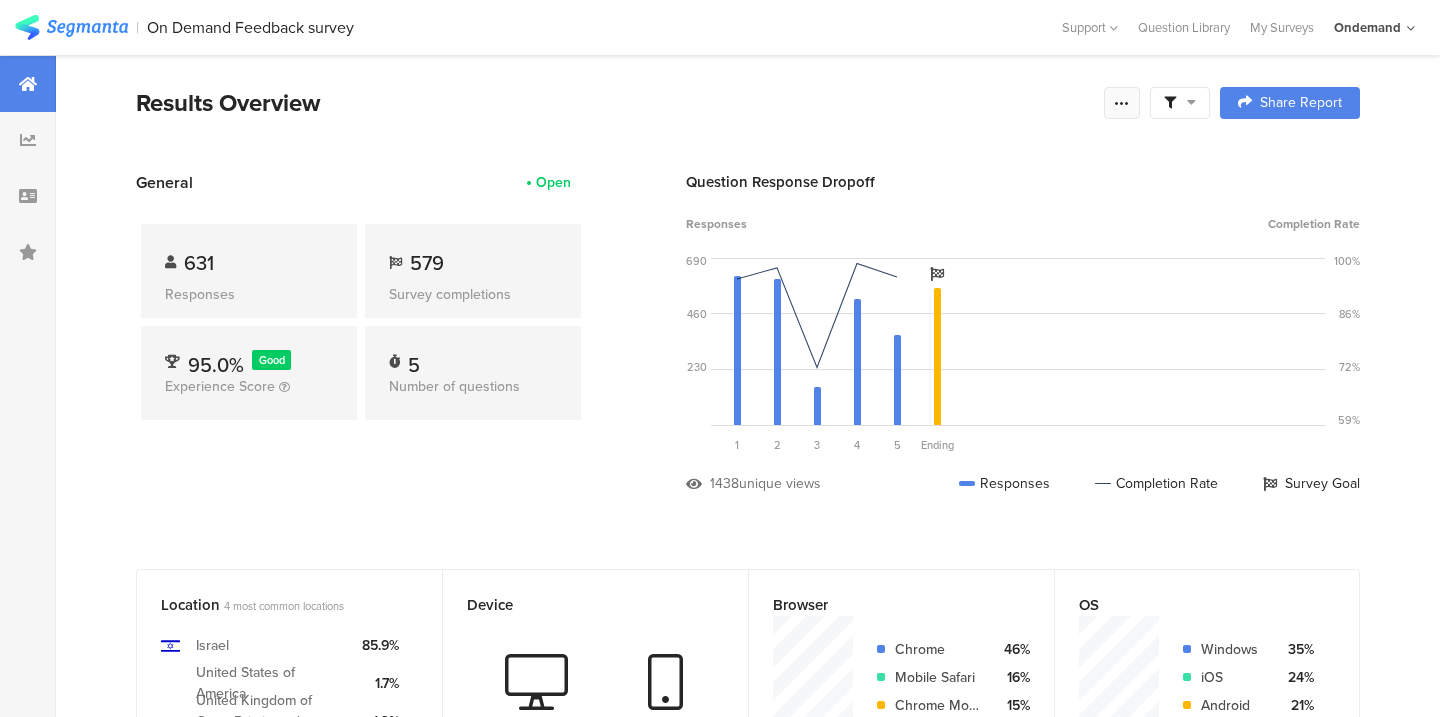 click at bounding box center [1122, 103] 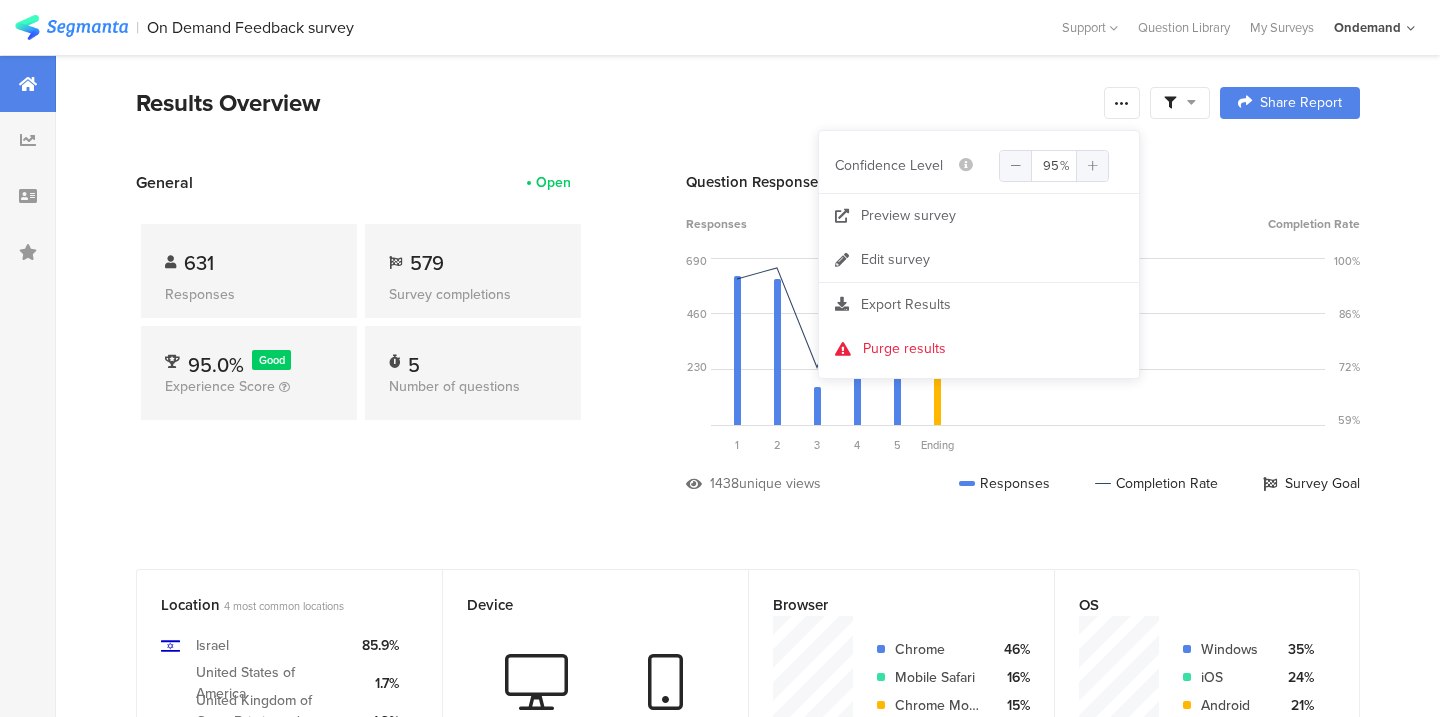 click on "Results Overview
Complete Responses Only
Survey Sampling
Edit Sample
Share Report
Share     Cancel
Share Report
Share Report   General     Open     631   Responses     579   Survey completions     95.0%   Good   Experience Score
5
Number of questions
Question Response Dropoff
Responses   Completion Rate
690
460
230
0
Sorry, your browser does not support inline SVG.
Question 1
בהתבסס על ביקורכם האחרון ב-WeWork,באיזו מידה תמליצו על פלטפורמת ה-On Demand, המאפשרת גישה חד פעמי...
664   views     631   responses   95.0%   completion rate       1       2
Question 3
218   views     159   responses   72.9%         3" at bounding box center [748, 1008] 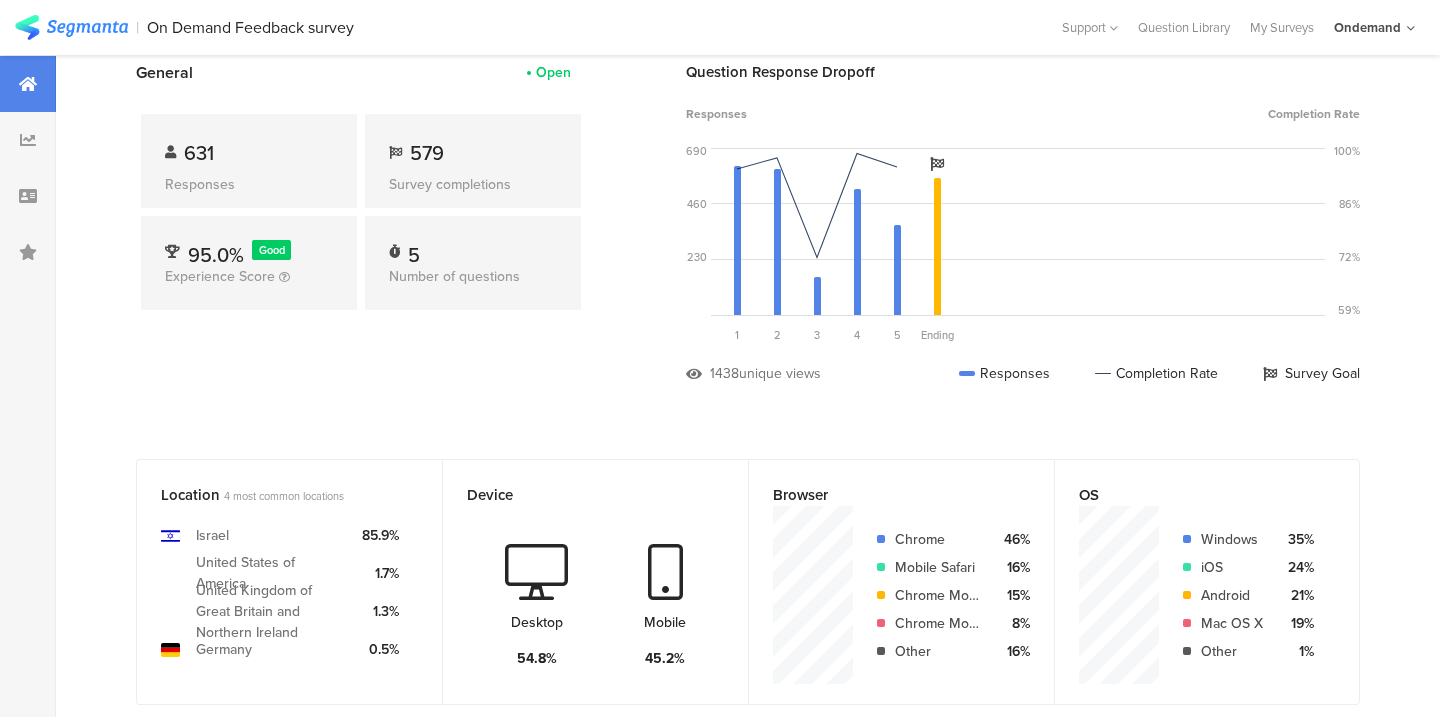 scroll, scrollTop: 0, scrollLeft: 0, axis: both 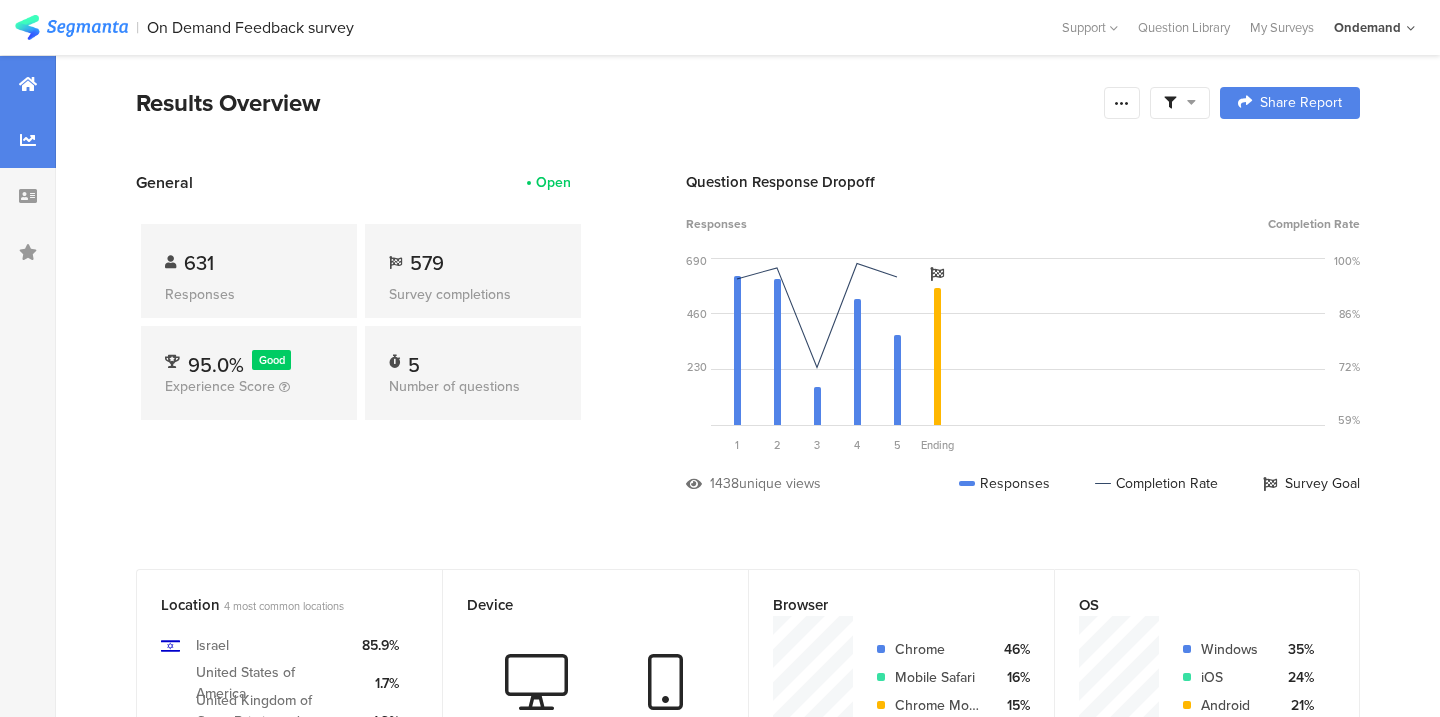 click at bounding box center (28, 140) 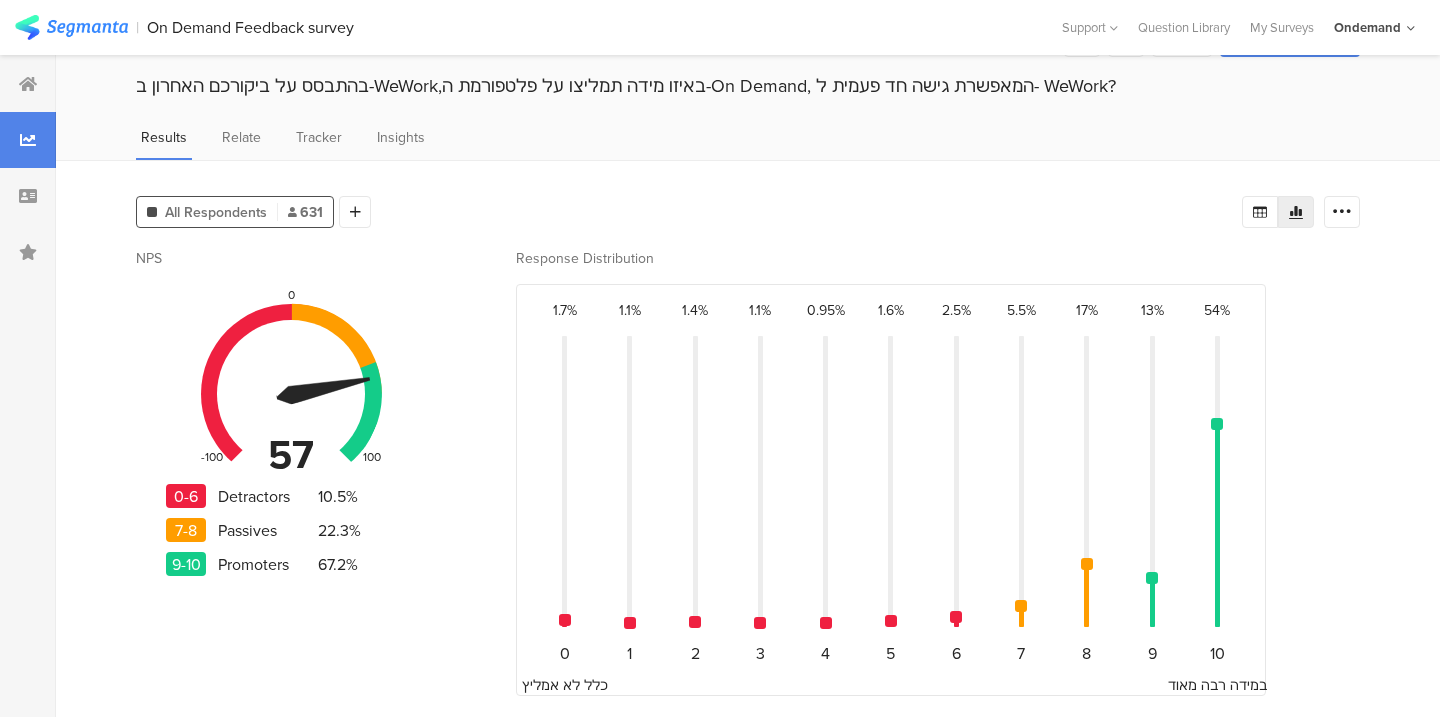 scroll, scrollTop: 61, scrollLeft: 0, axis: vertical 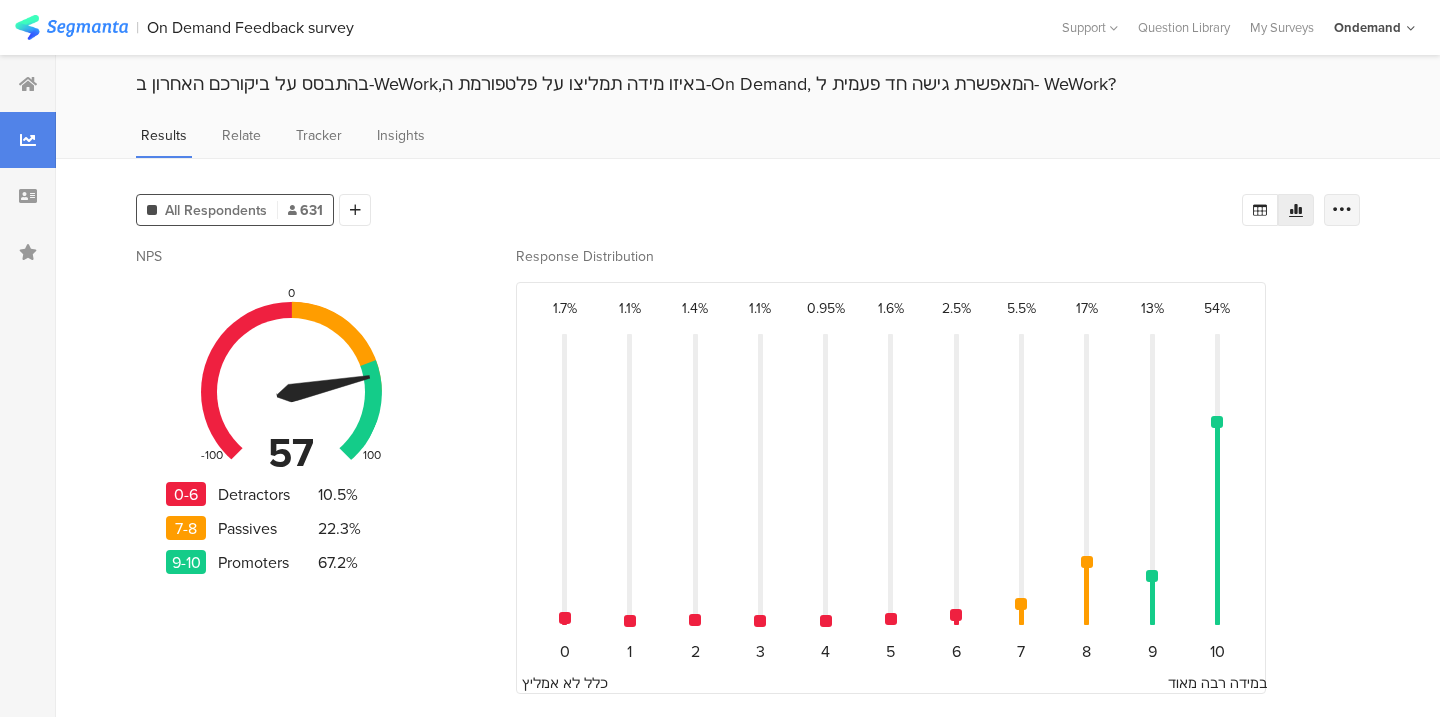 click at bounding box center [1342, 210] 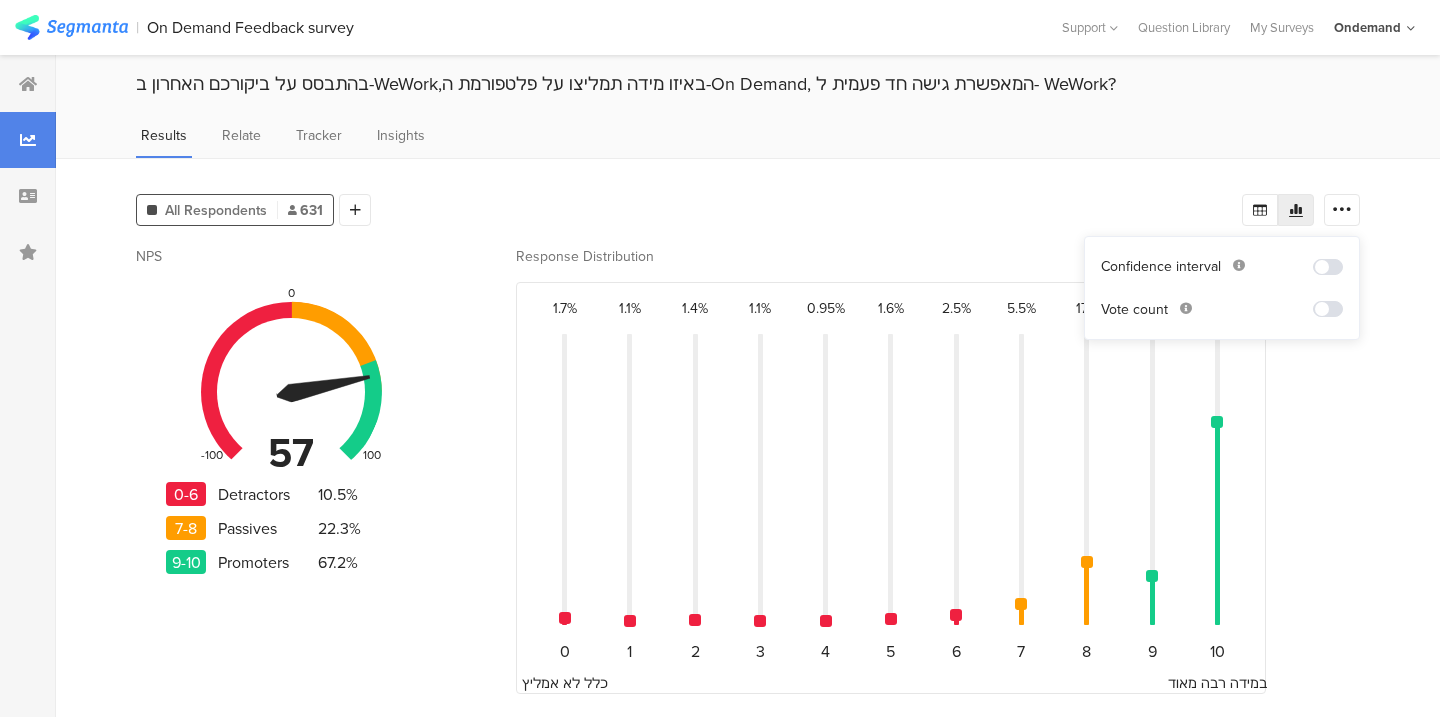 click on "AllRespondents       631
Add Segment" at bounding box center (689, 206) 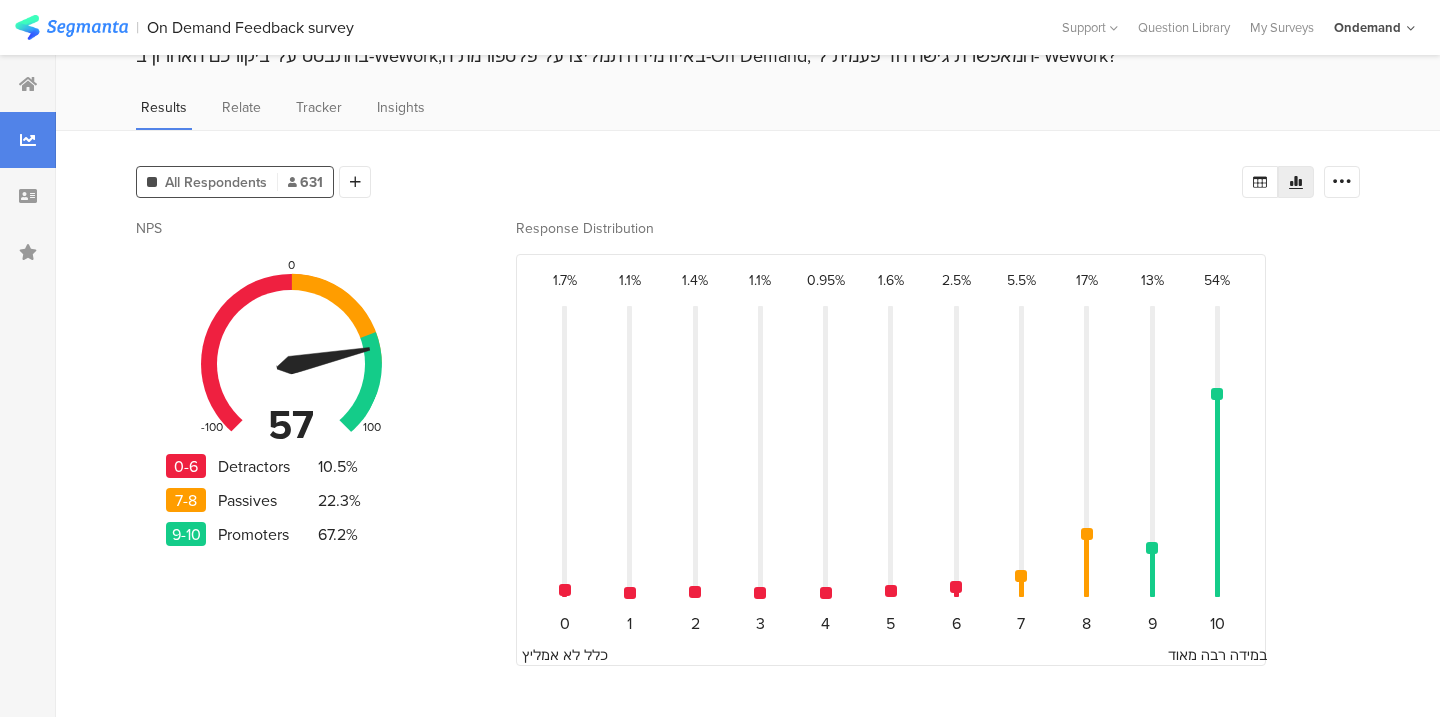 scroll, scrollTop: 0, scrollLeft: 0, axis: both 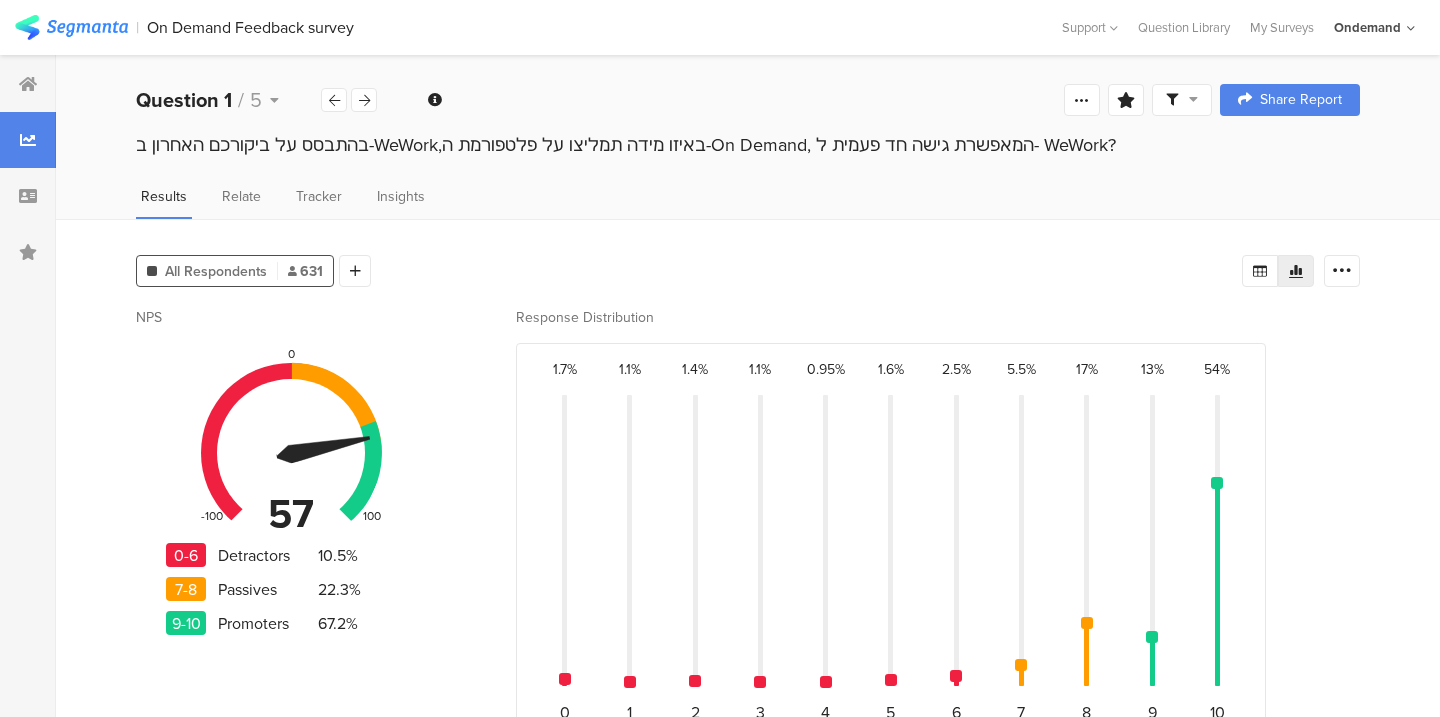 click on "All Respondents" at bounding box center [216, 271] 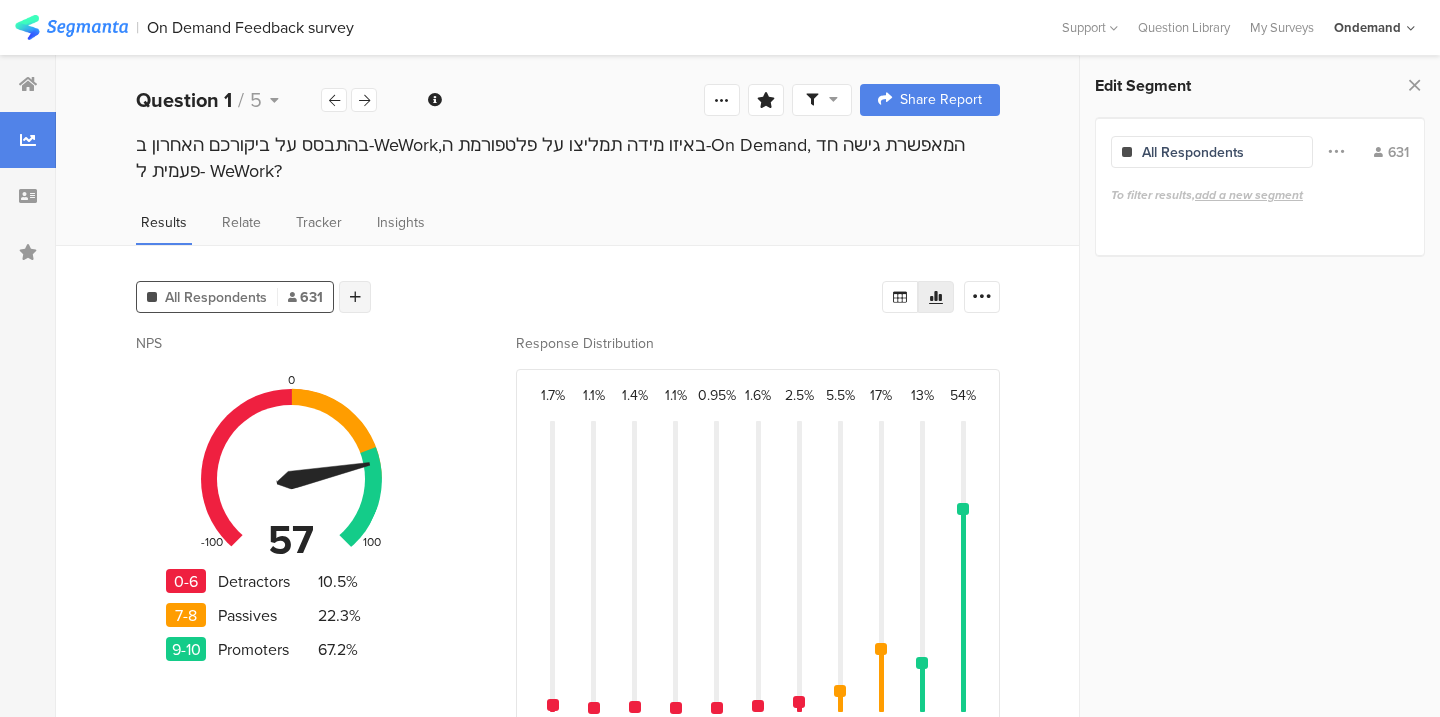 click at bounding box center (355, 297) 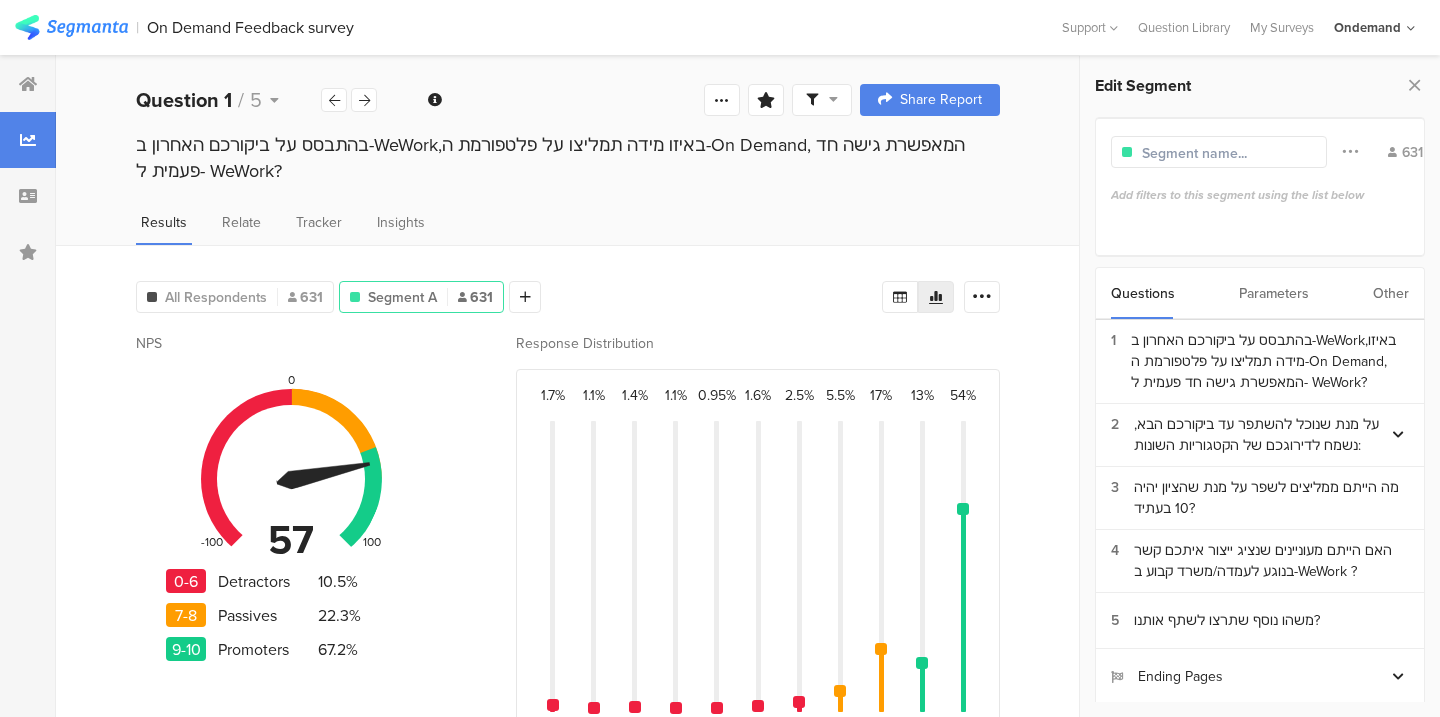 click at bounding box center [1229, 153] 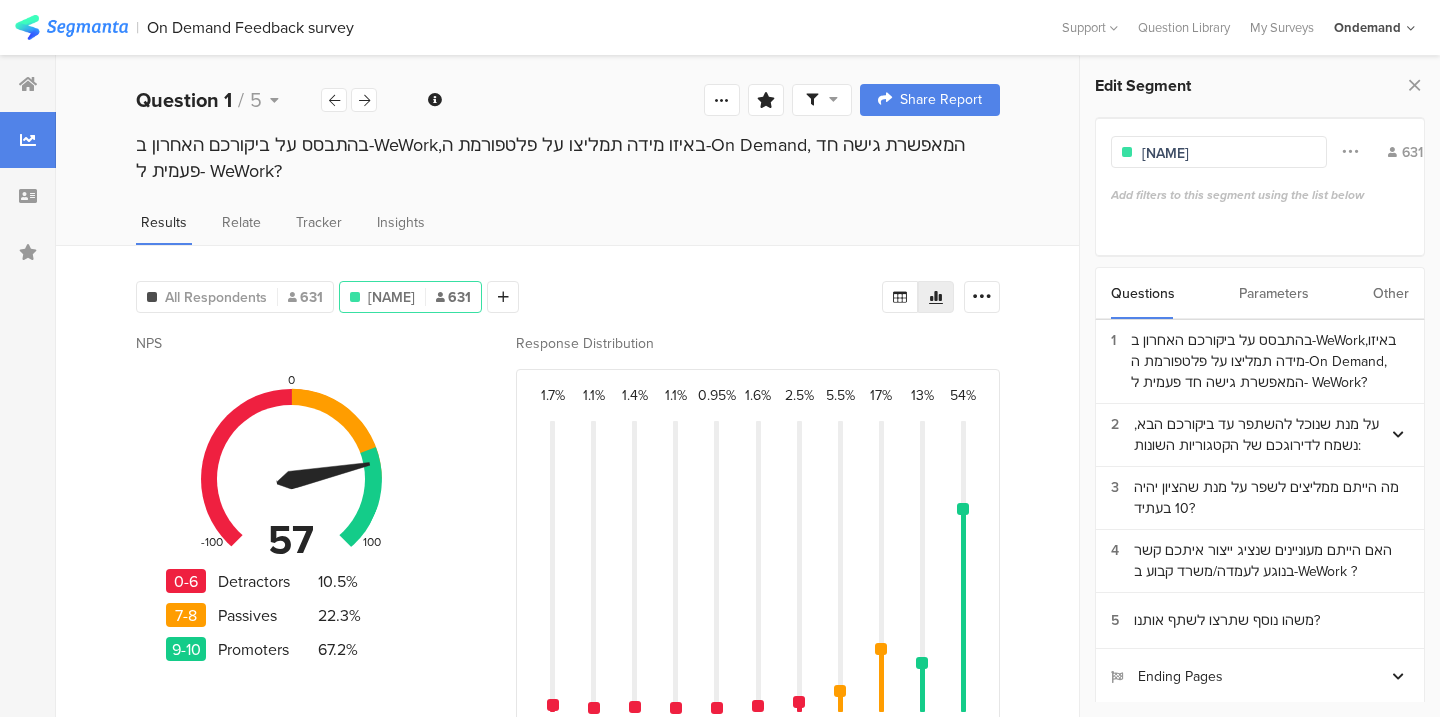 type on "[NAME]" 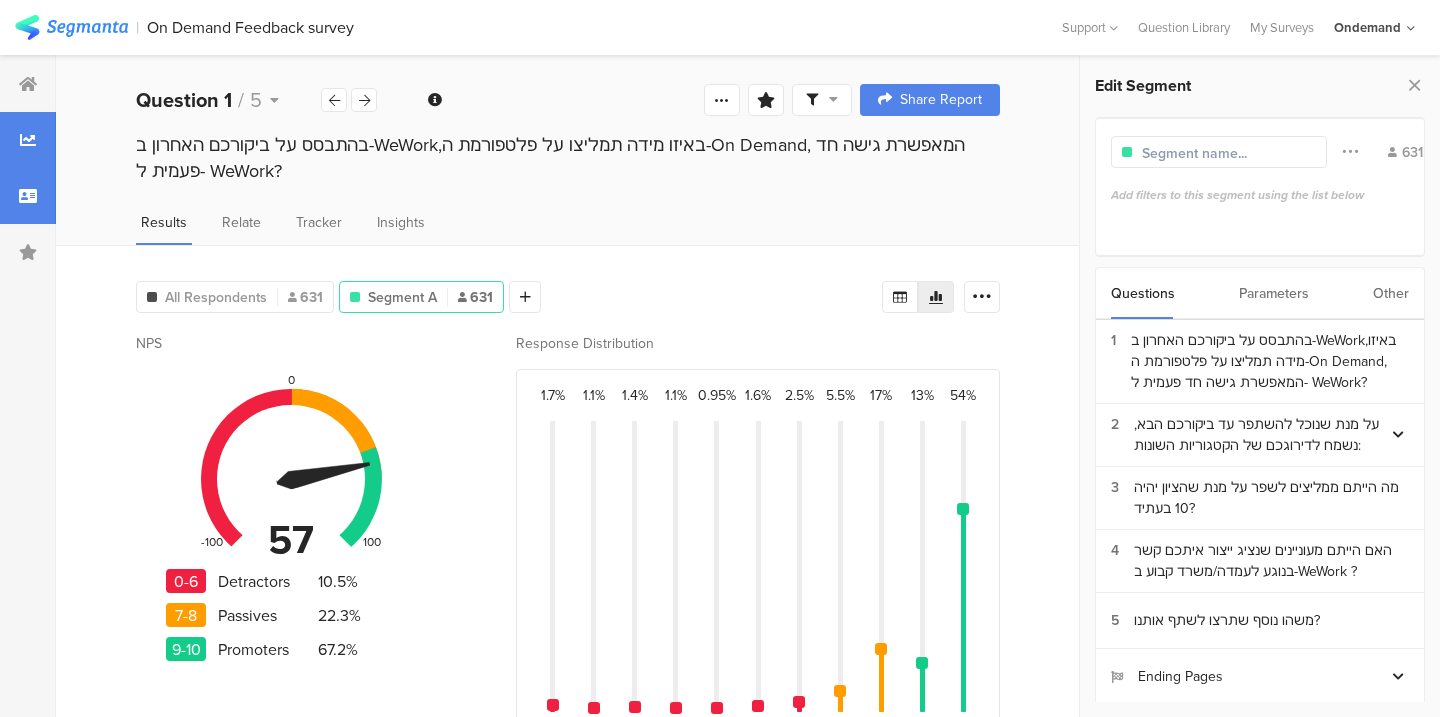 click at bounding box center (28, 196) 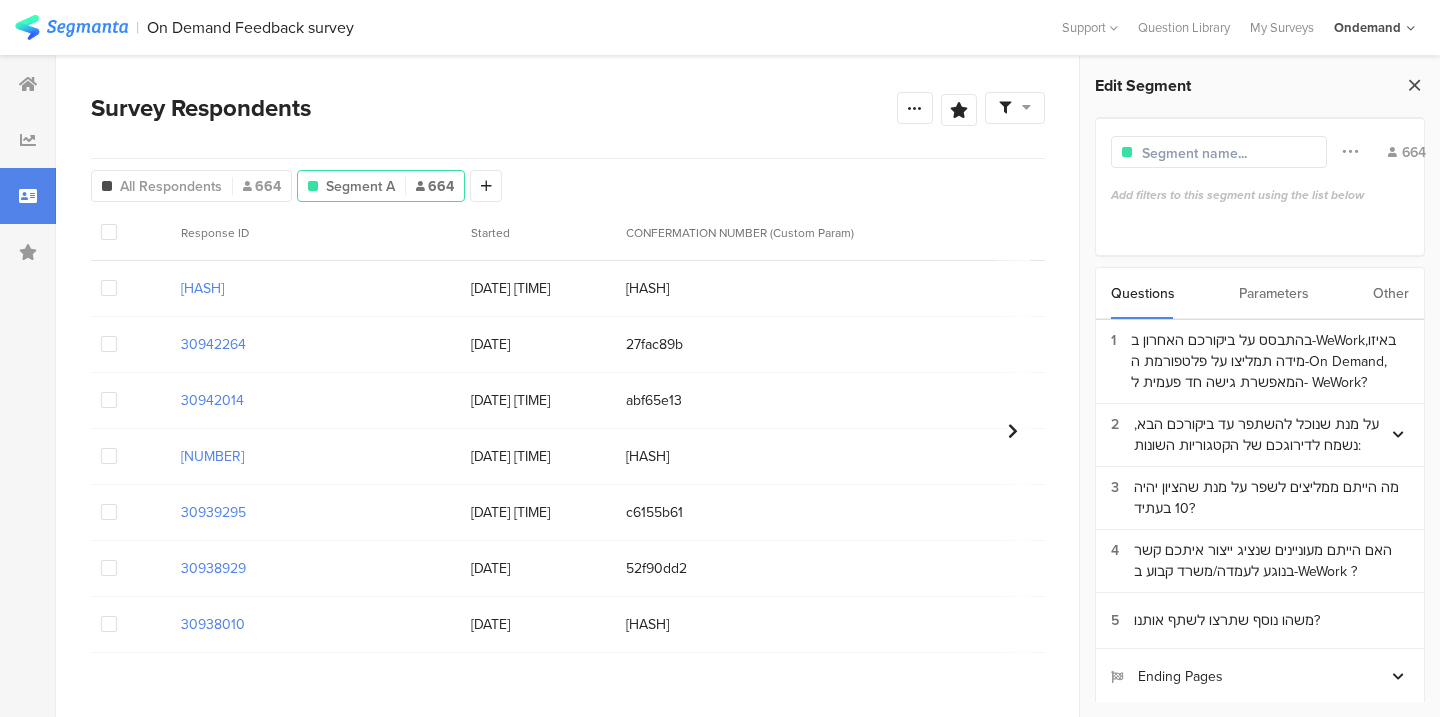 click at bounding box center [1414, 85] 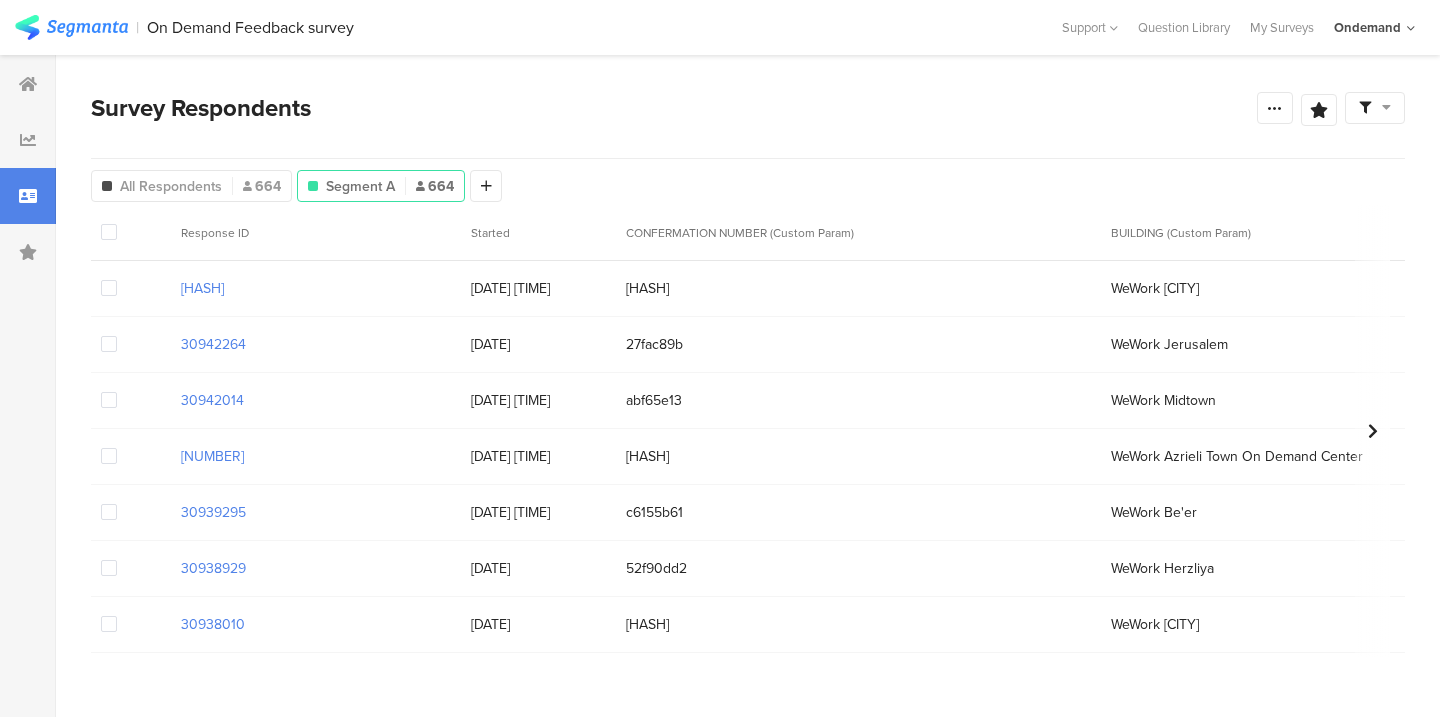 click at bounding box center (1375, 108) 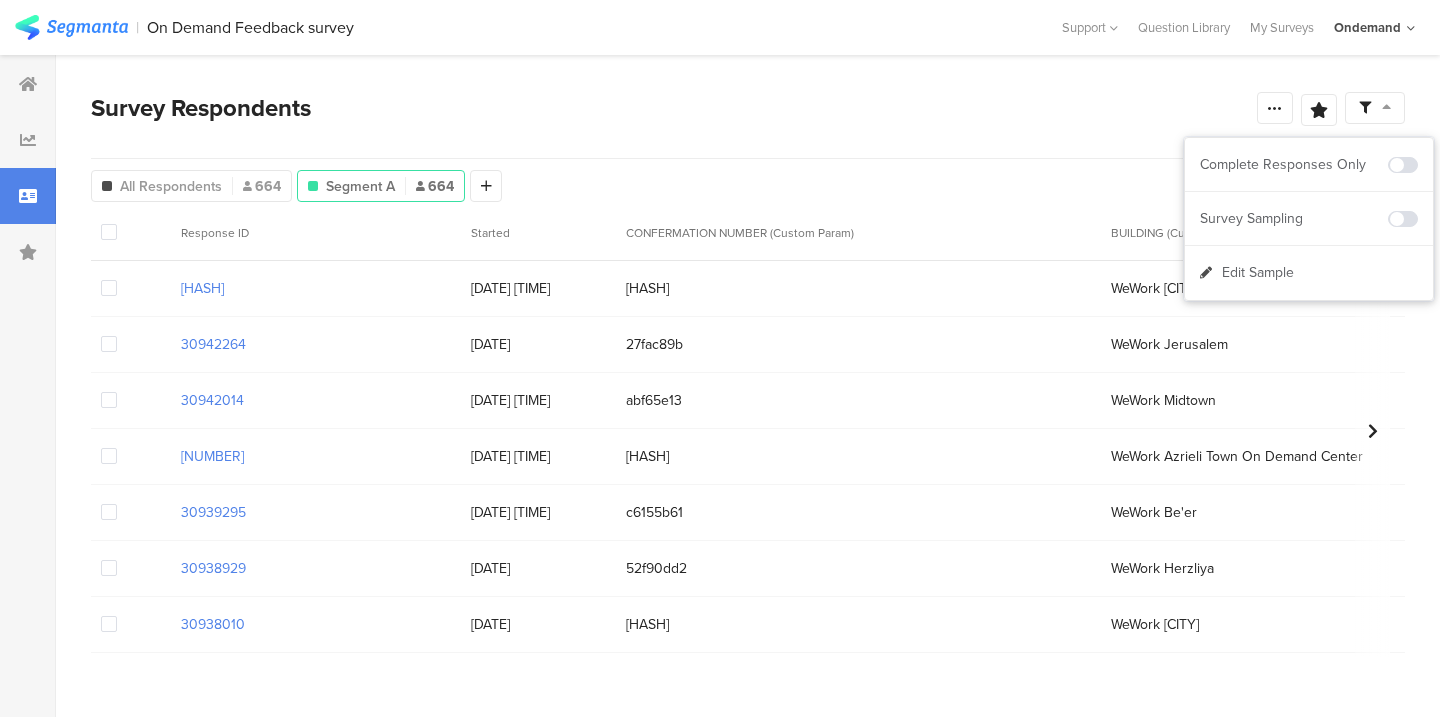 click at bounding box center (1375, 108) 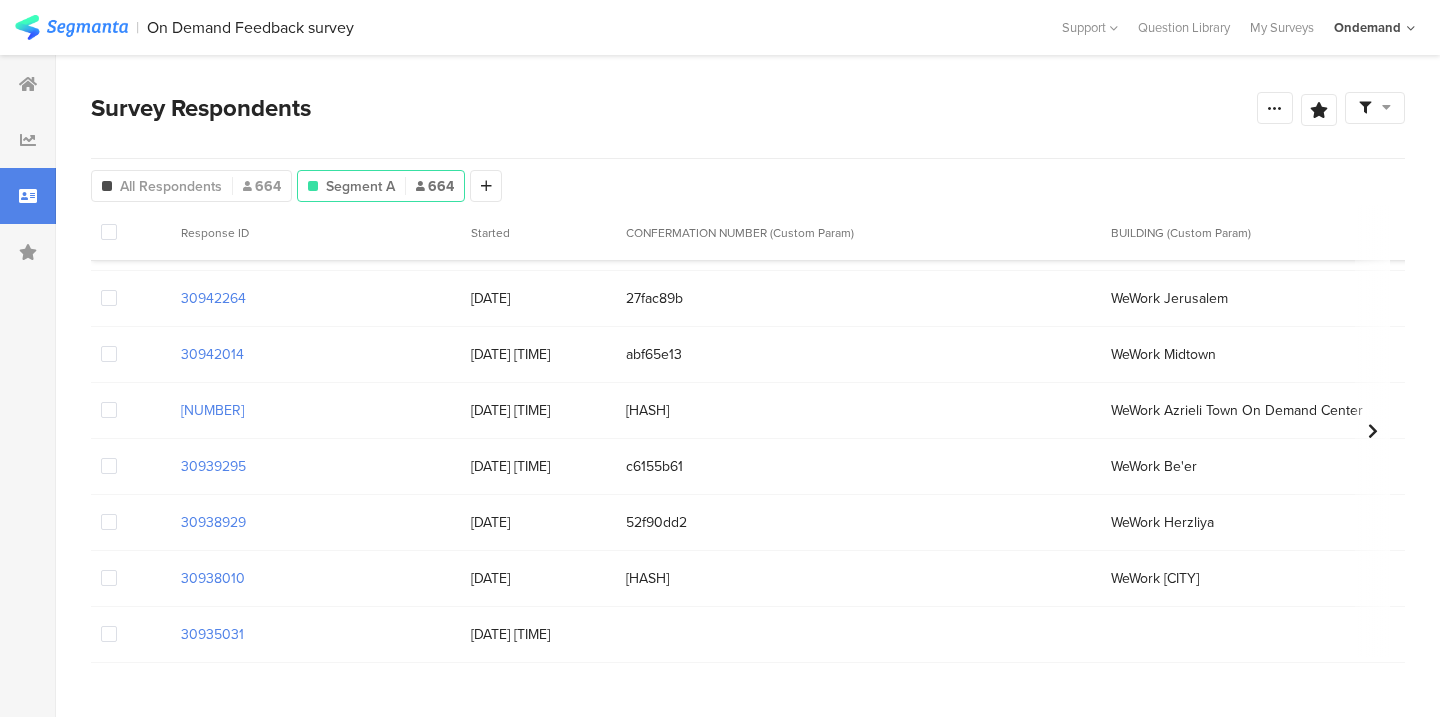 scroll, scrollTop: 0, scrollLeft: 0, axis: both 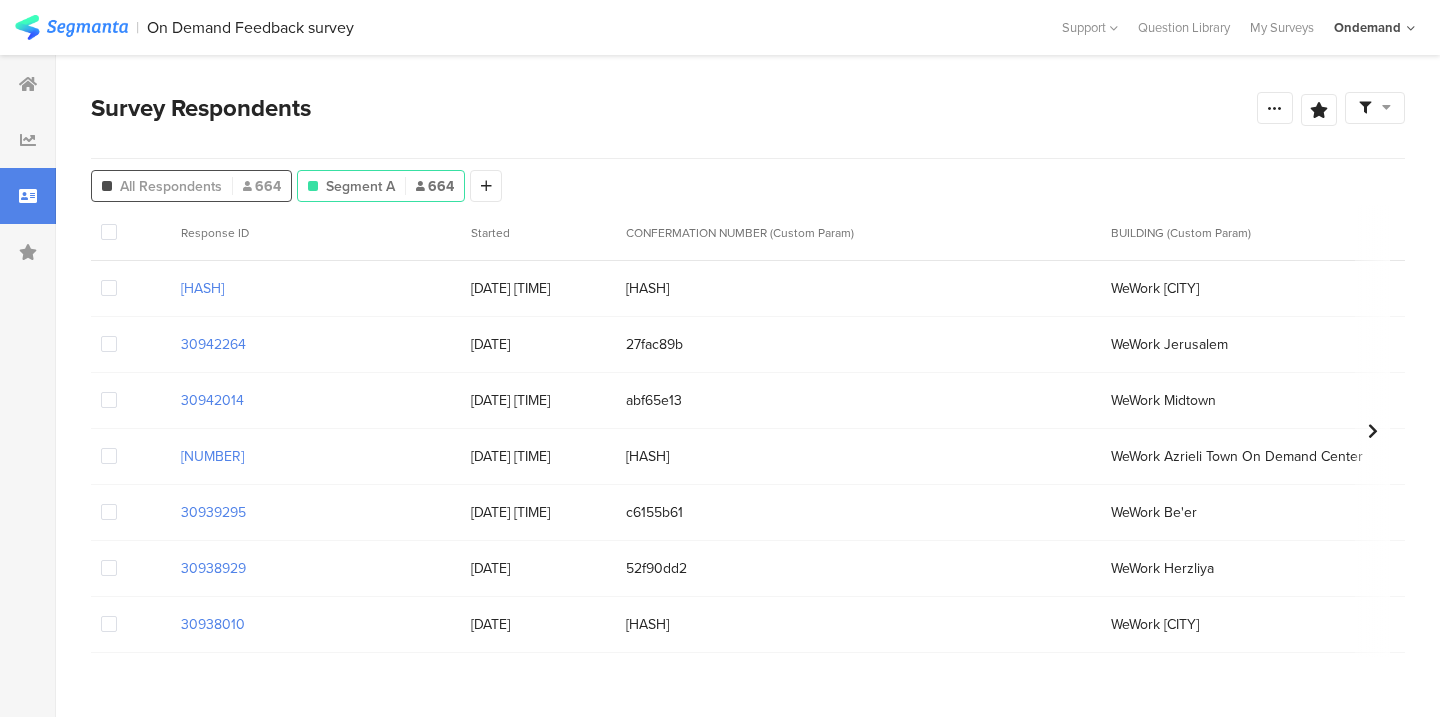 click on "All Respondents" at bounding box center (171, 186) 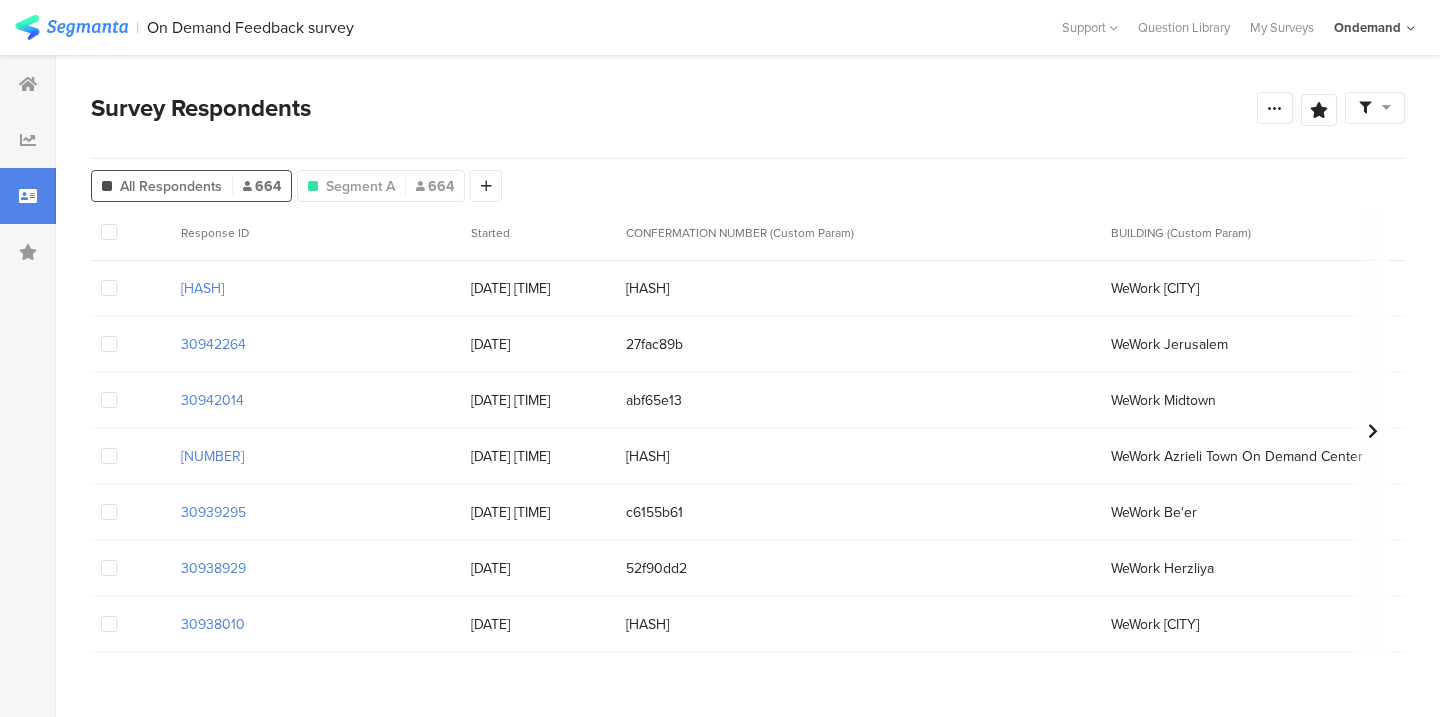 click on "All Respondents" at bounding box center (171, 186) 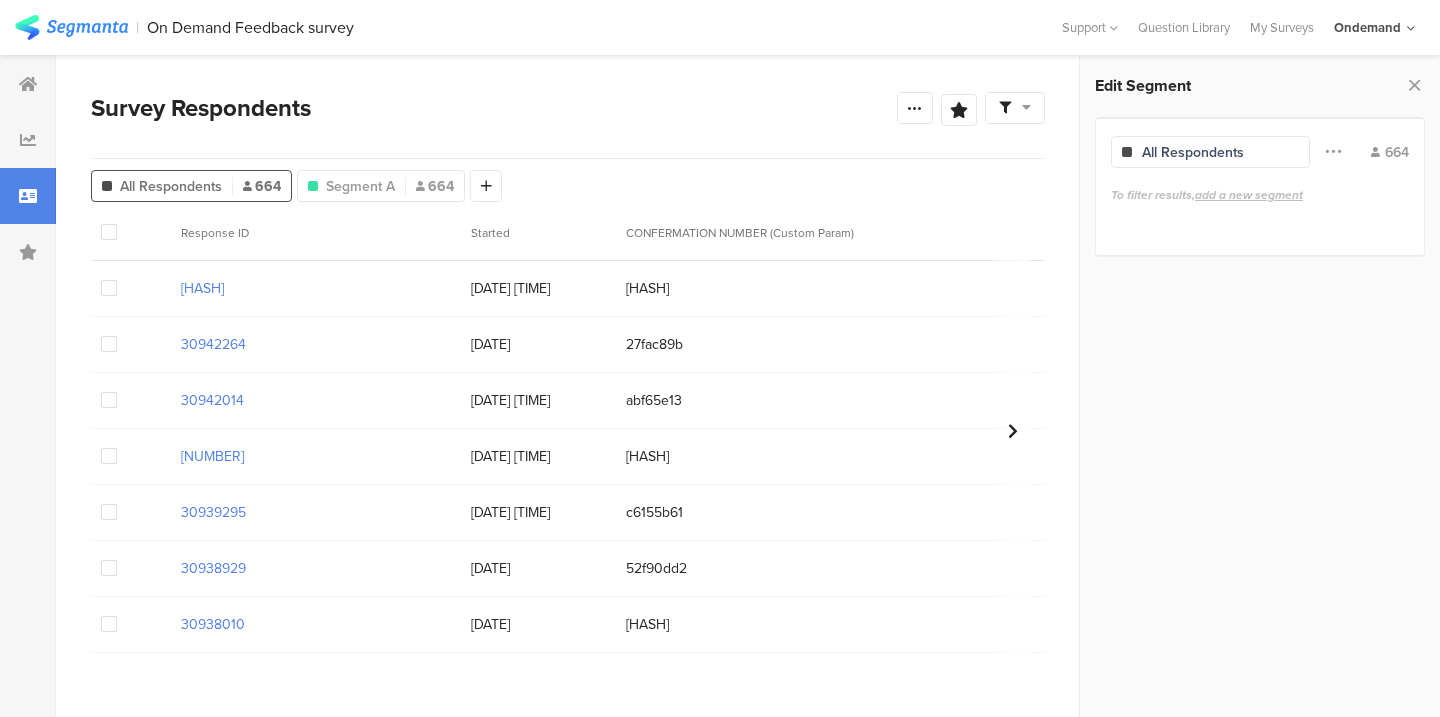 click on "All Respondents" at bounding box center [1193, 152] 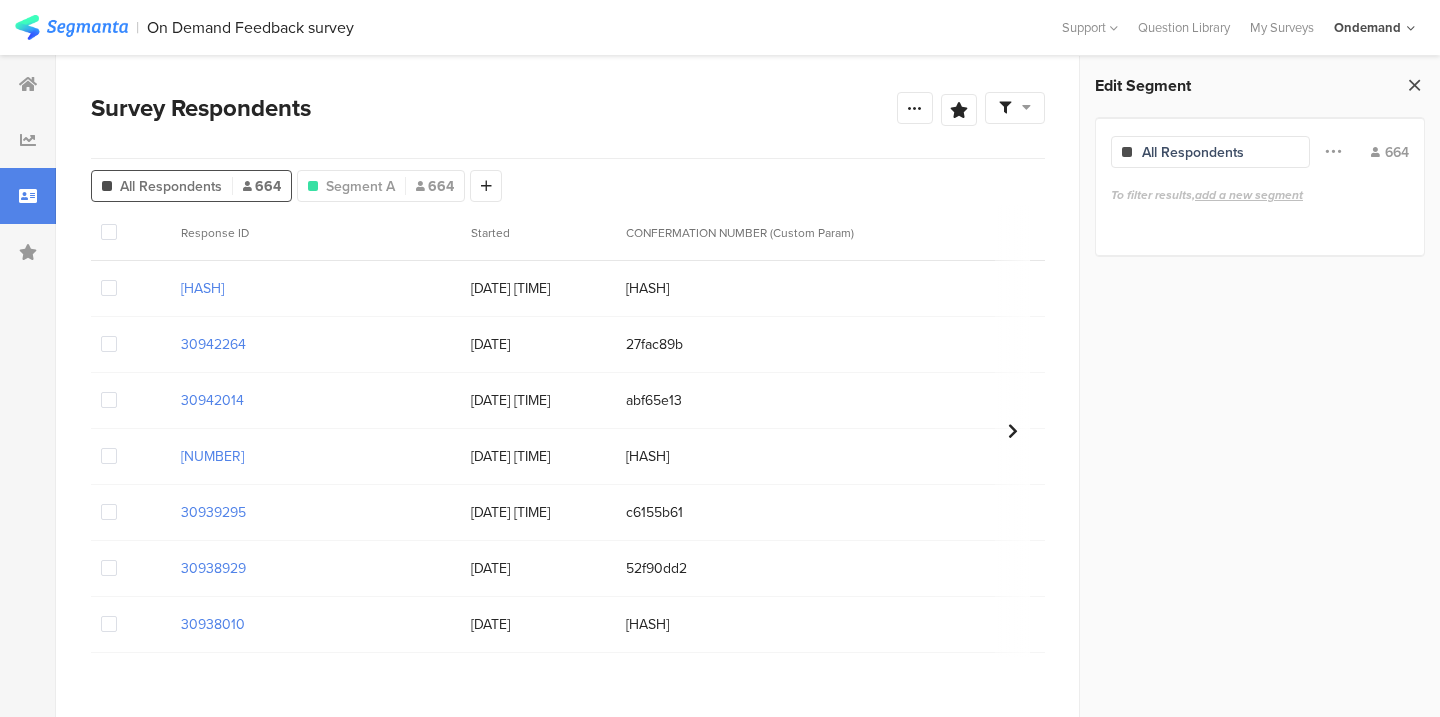 click at bounding box center [1414, 85] 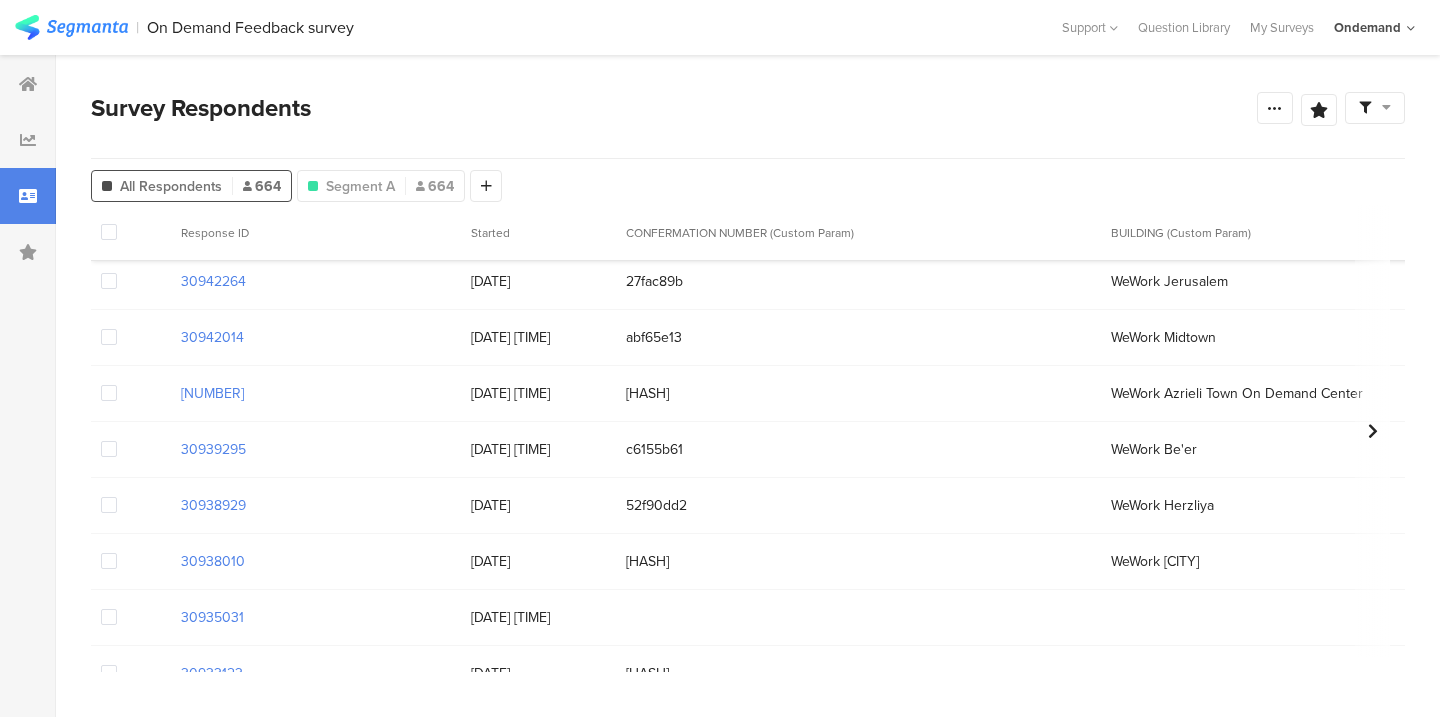 scroll, scrollTop: 0, scrollLeft: 0, axis: both 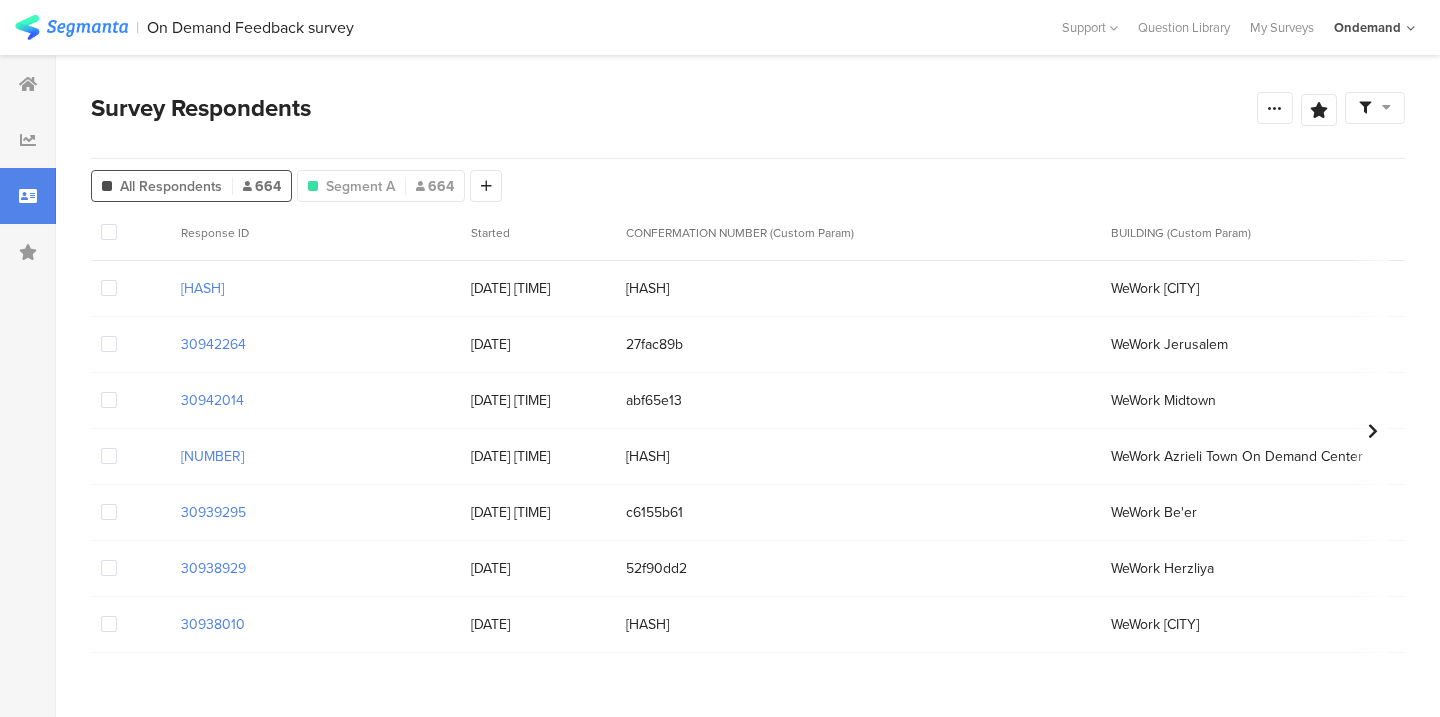 click on "WeWork Jerusalem" at bounding box center (1343, 344) 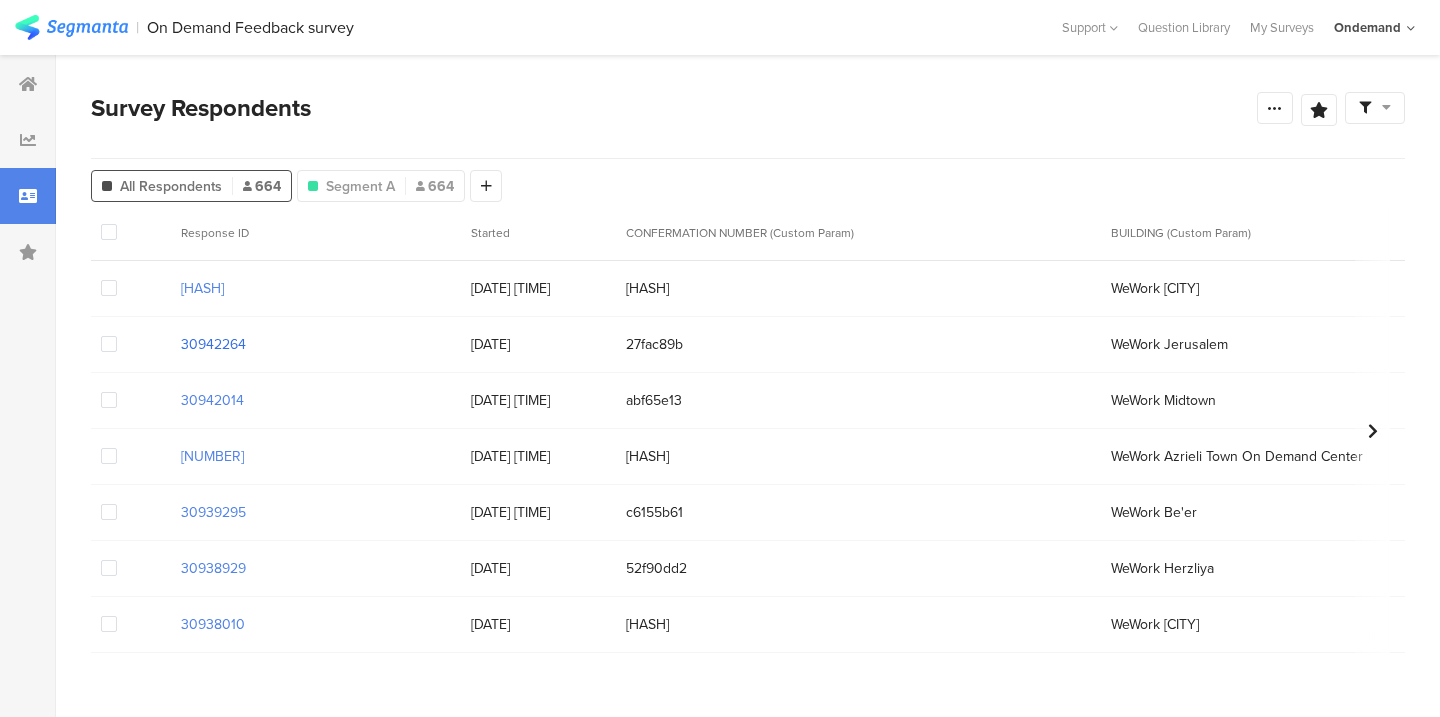 click on "30942264" at bounding box center (213, 344) 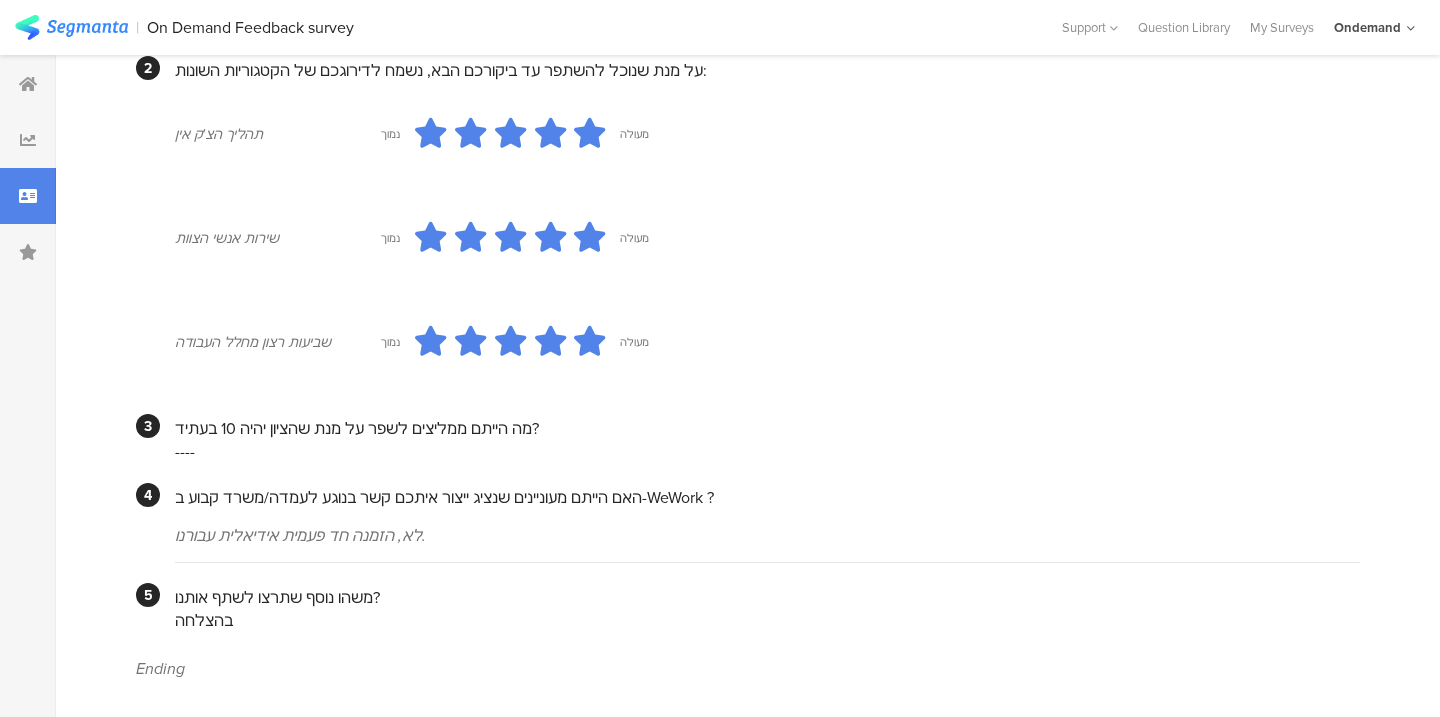 scroll, scrollTop: 645, scrollLeft: 0, axis: vertical 